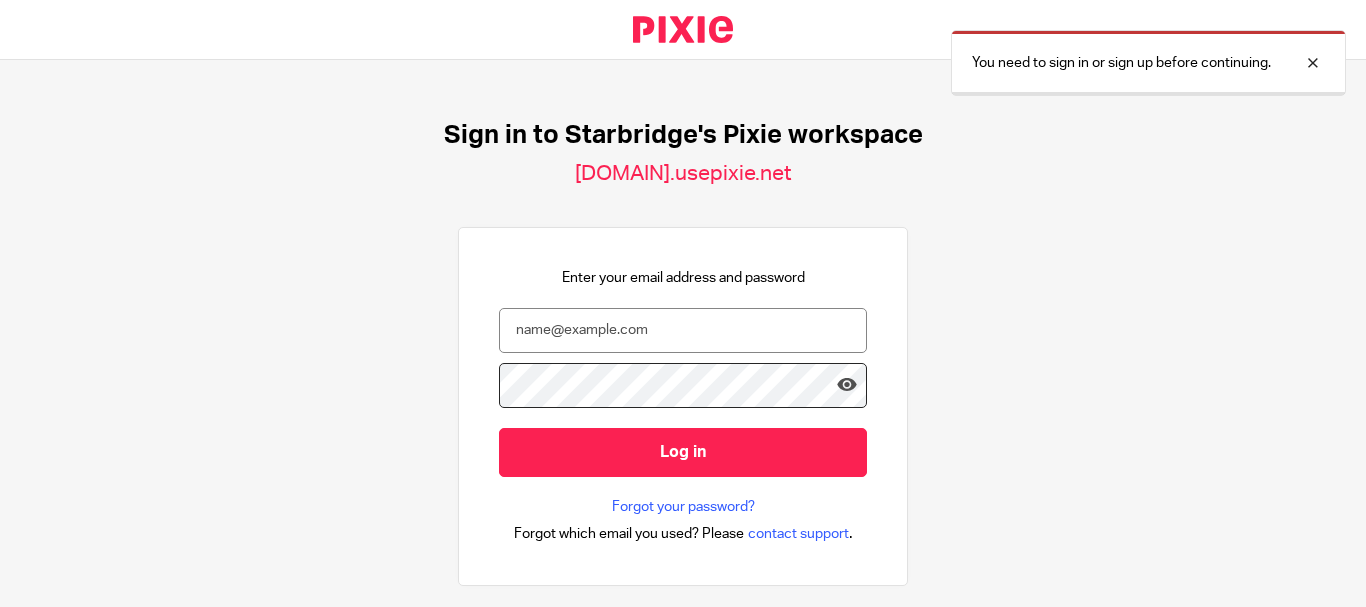 scroll, scrollTop: 0, scrollLeft: 0, axis: both 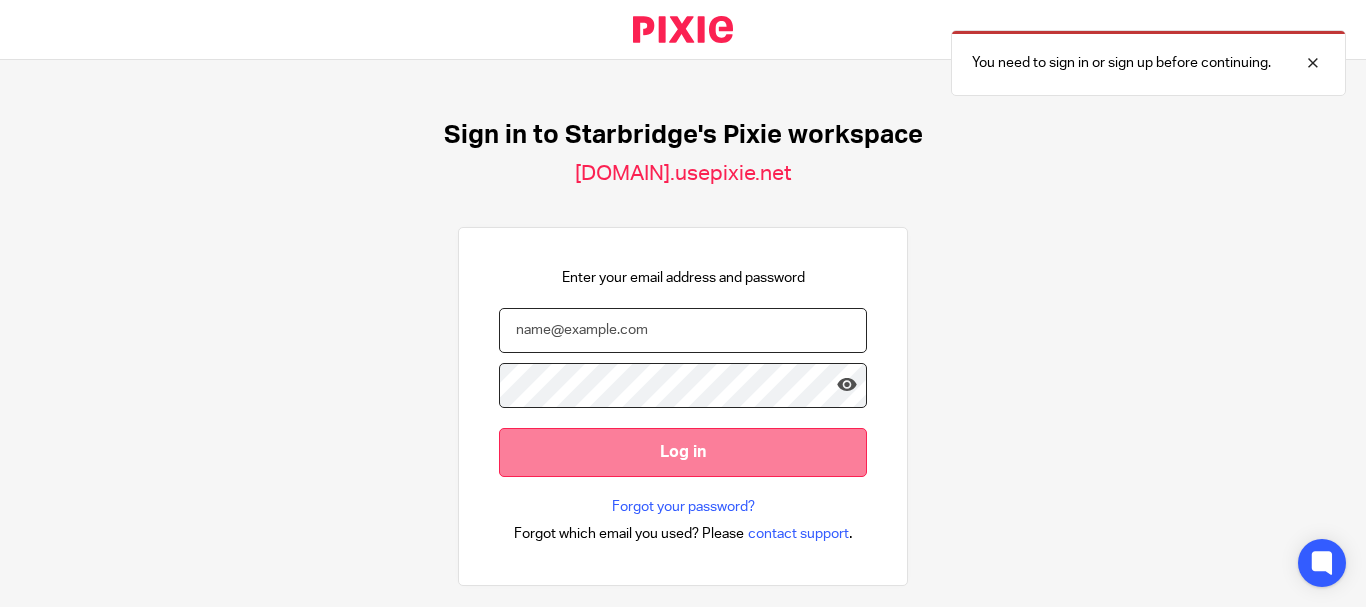 type on "[EMAIL]" 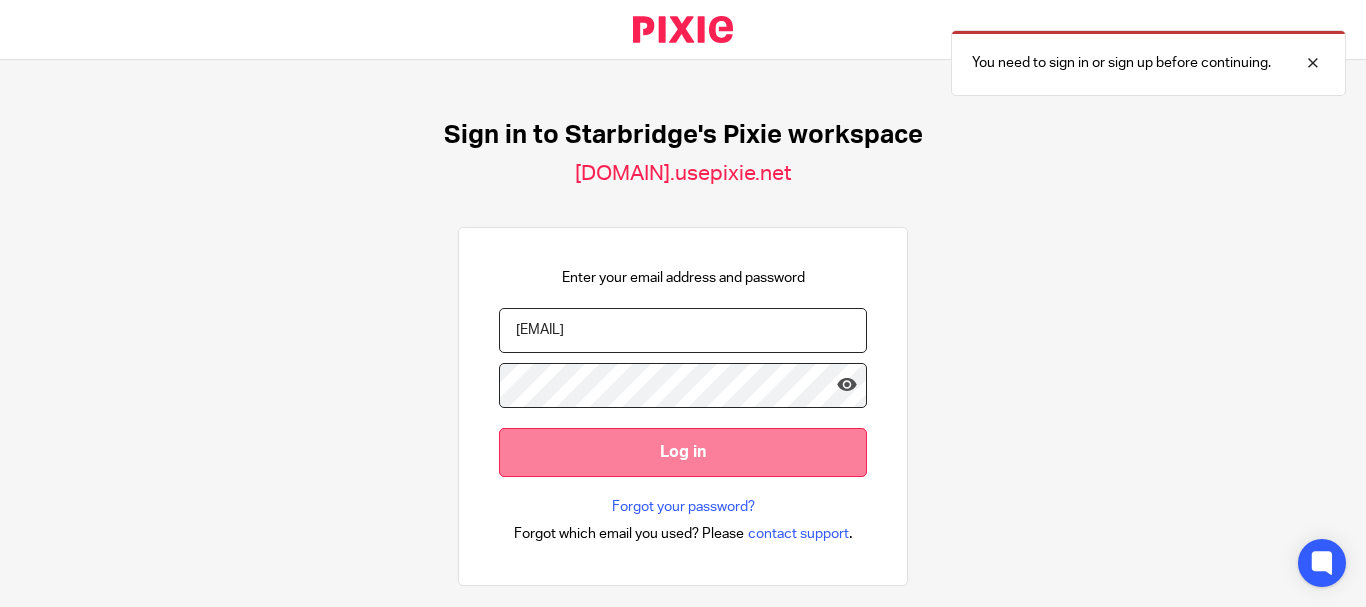 click on "Log in" at bounding box center [683, 452] 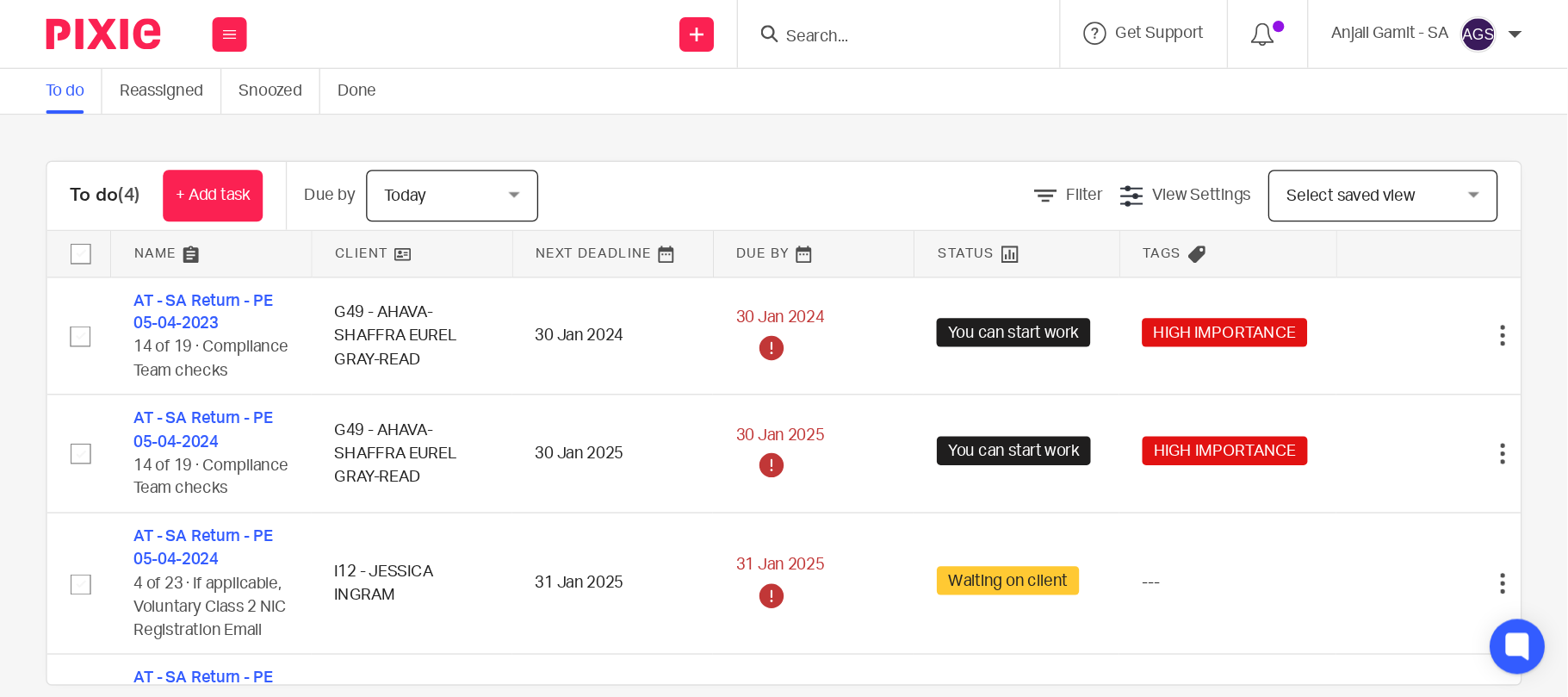 scroll, scrollTop: 0, scrollLeft: 0, axis: both 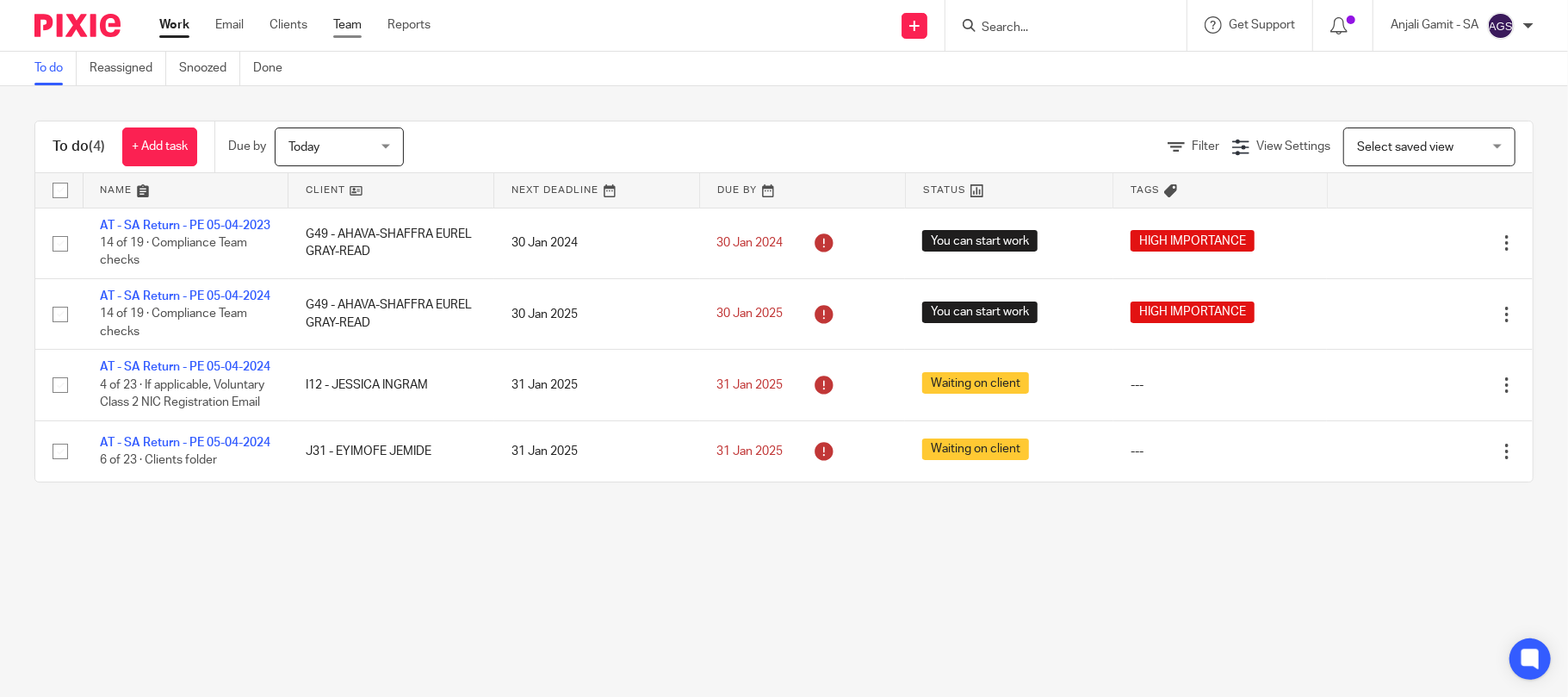 click on "Team" at bounding box center (347, 25) 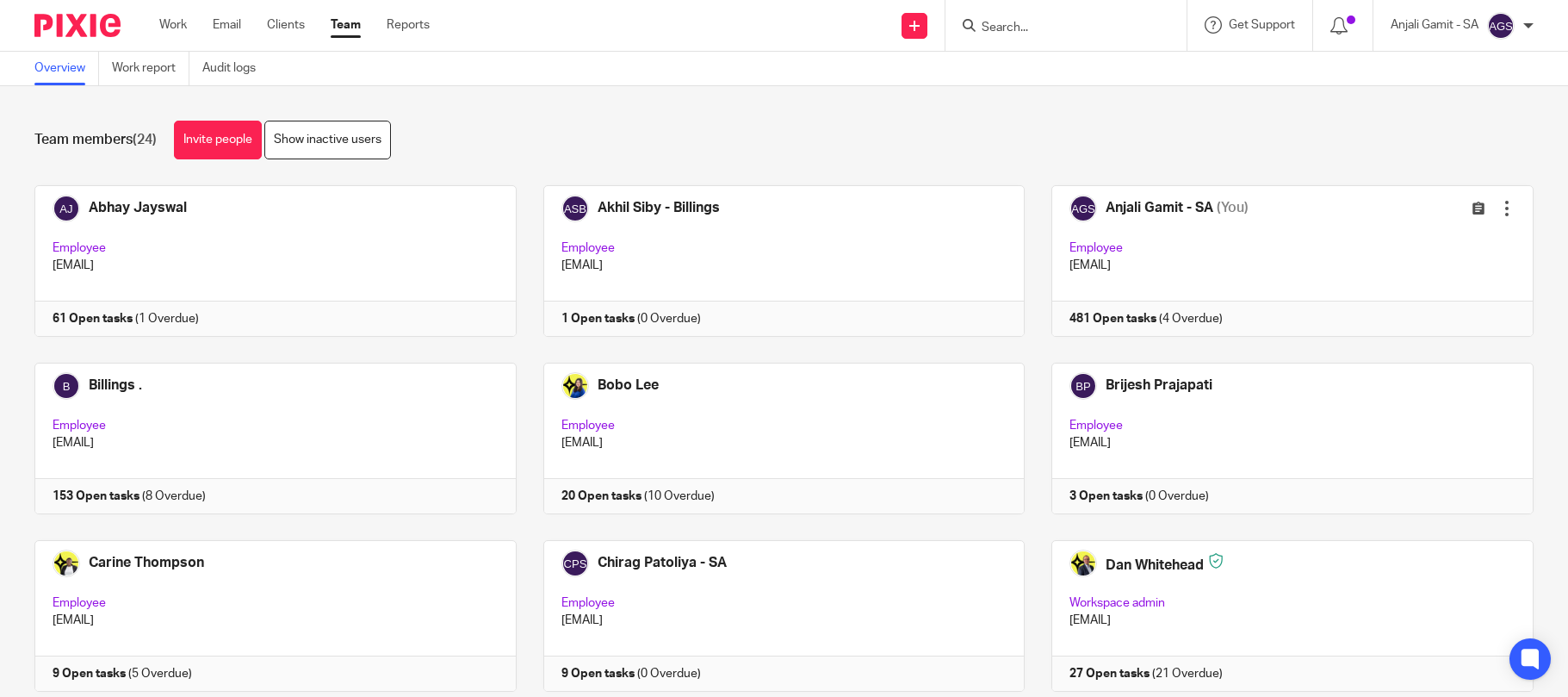 scroll, scrollTop: 0, scrollLeft: 0, axis: both 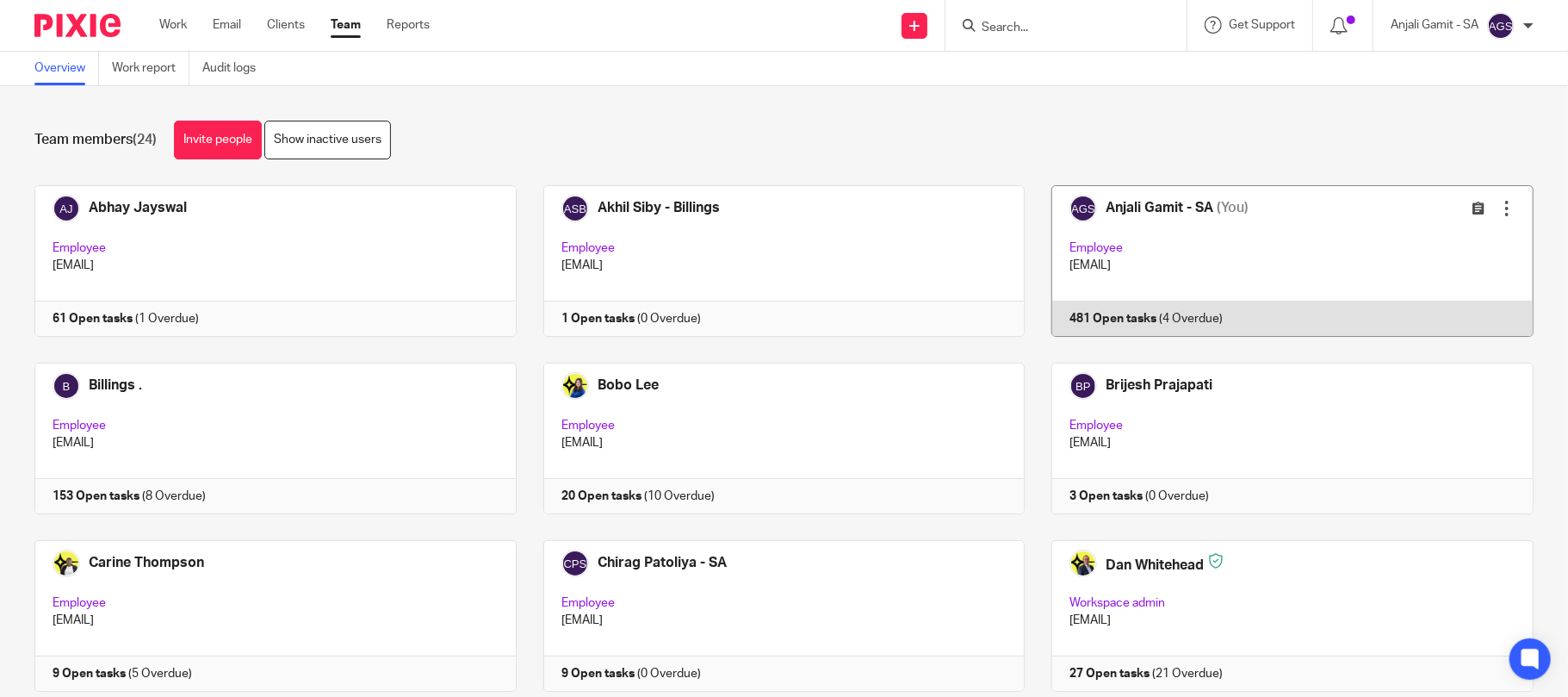 click at bounding box center [1279, 261] 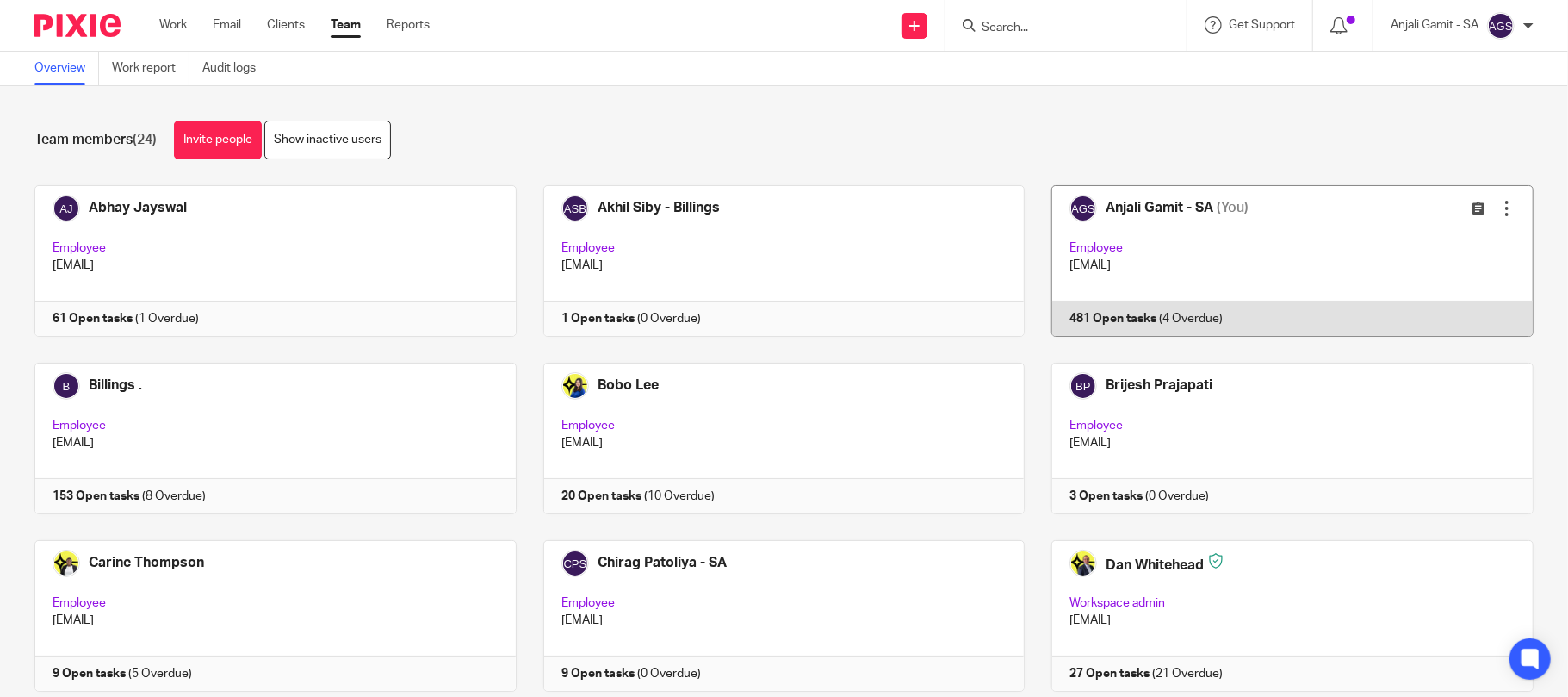 click at bounding box center [1279, 261] 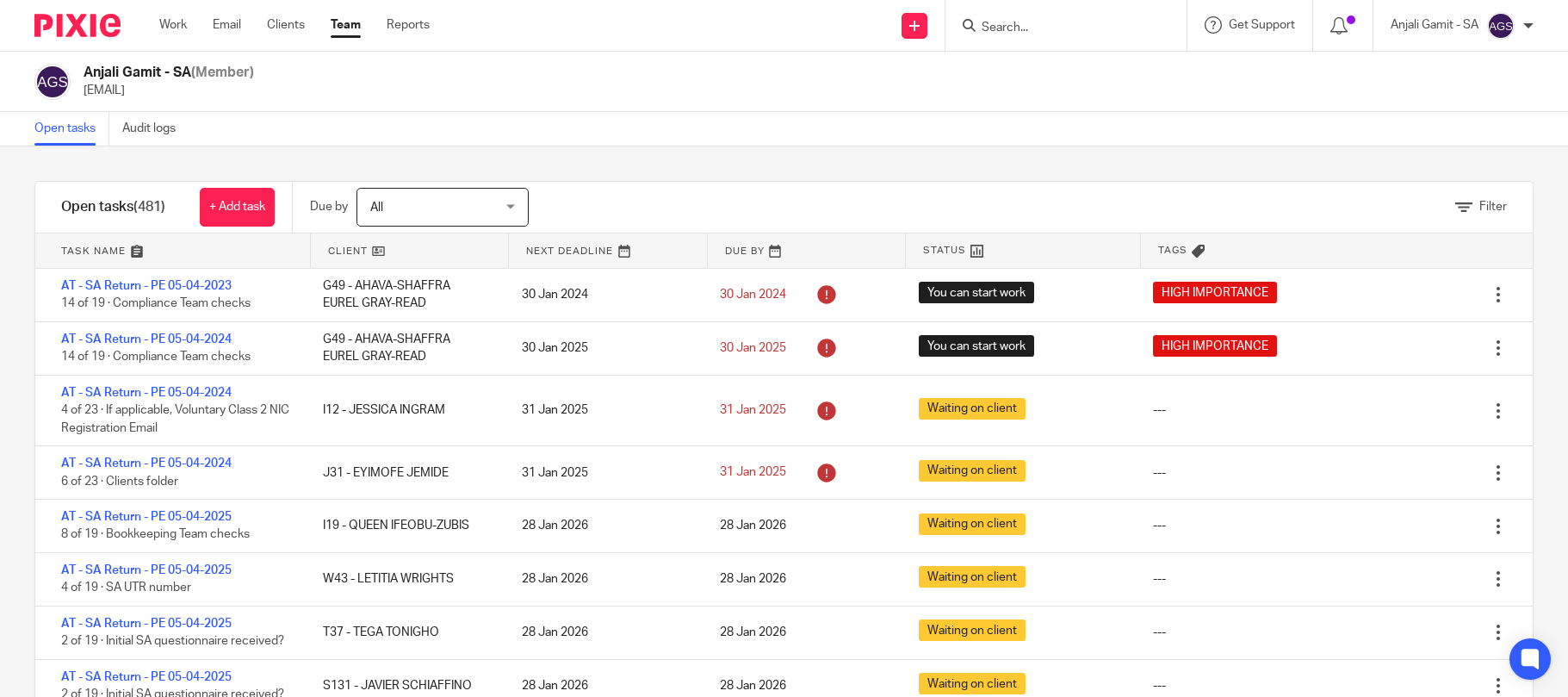 scroll, scrollTop: 0, scrollLeft: 0, axis: both 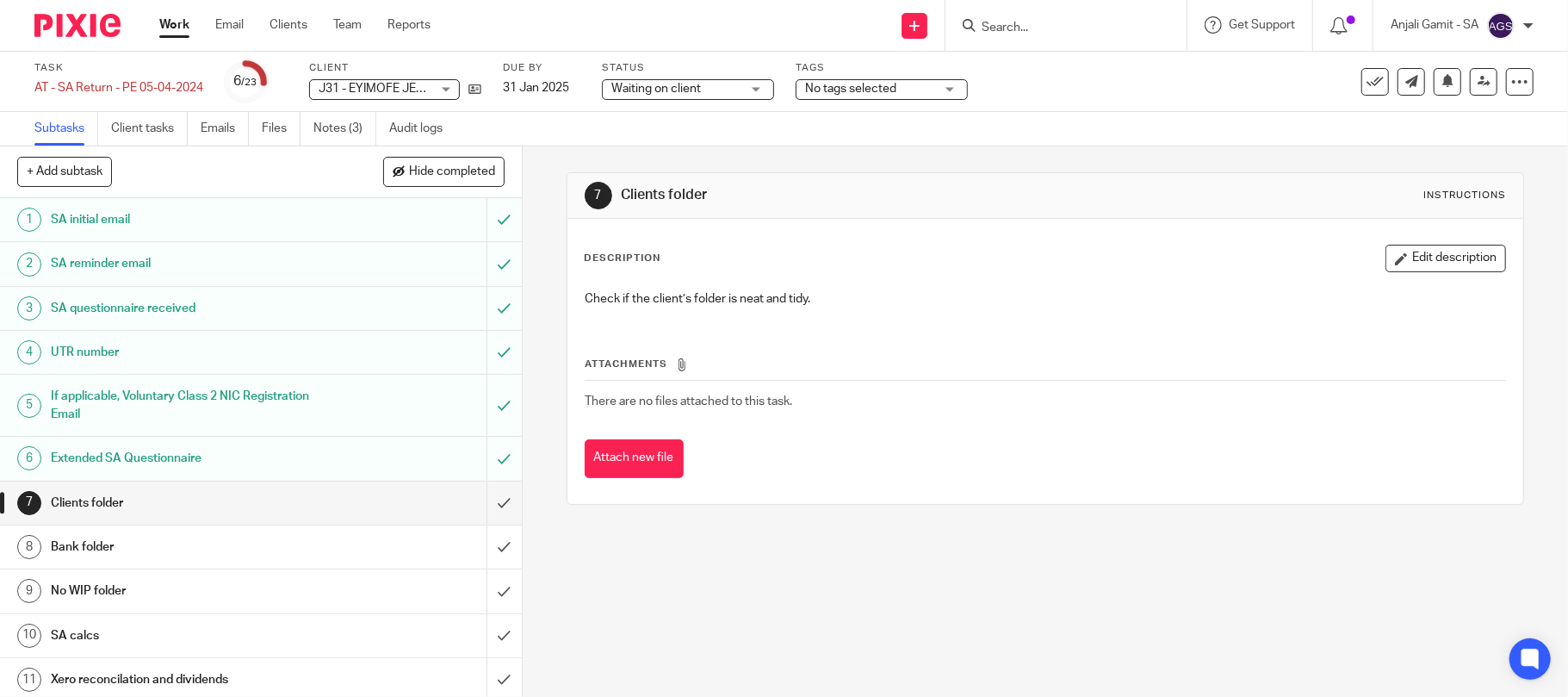 click on "Subtasks" at bounding box center (66, 128) 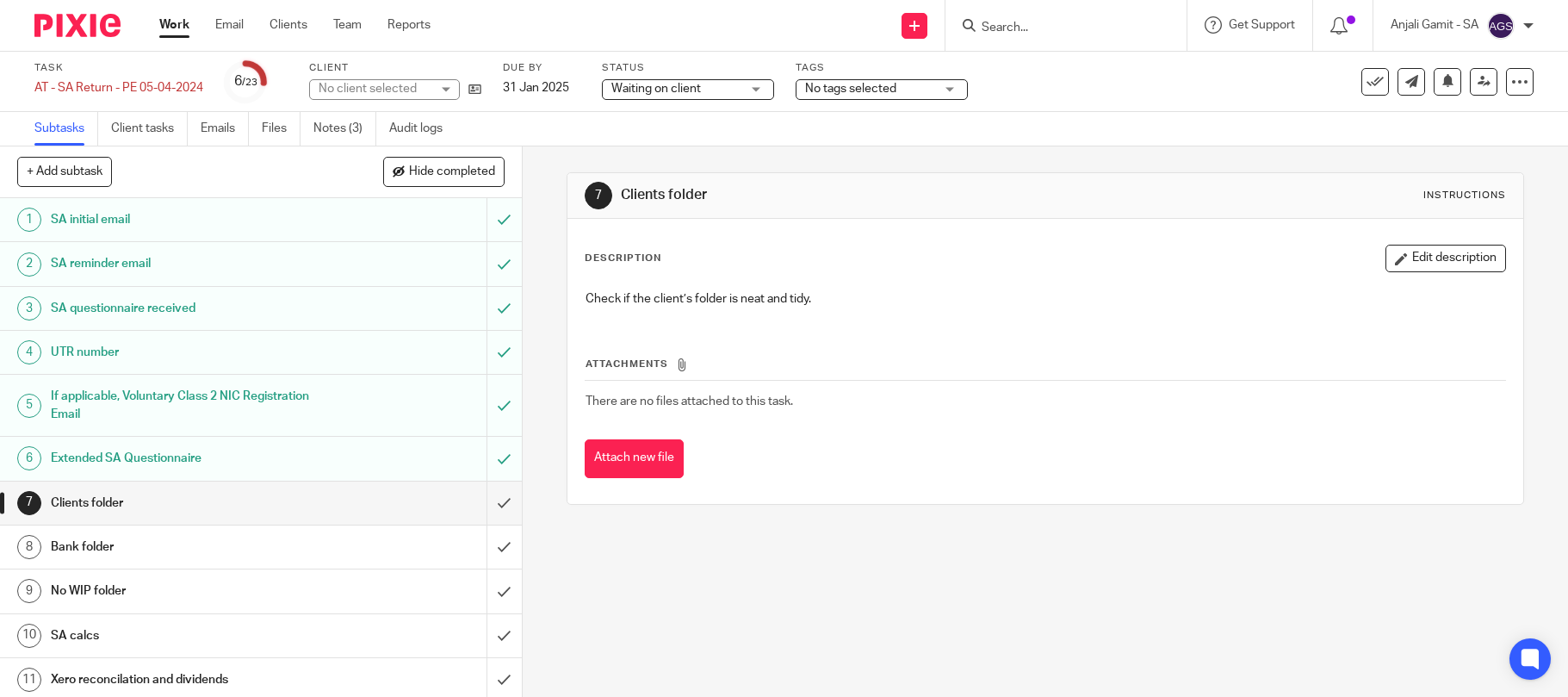 scroll, scrollTop: 0, scrollLeft: 0, axis: both 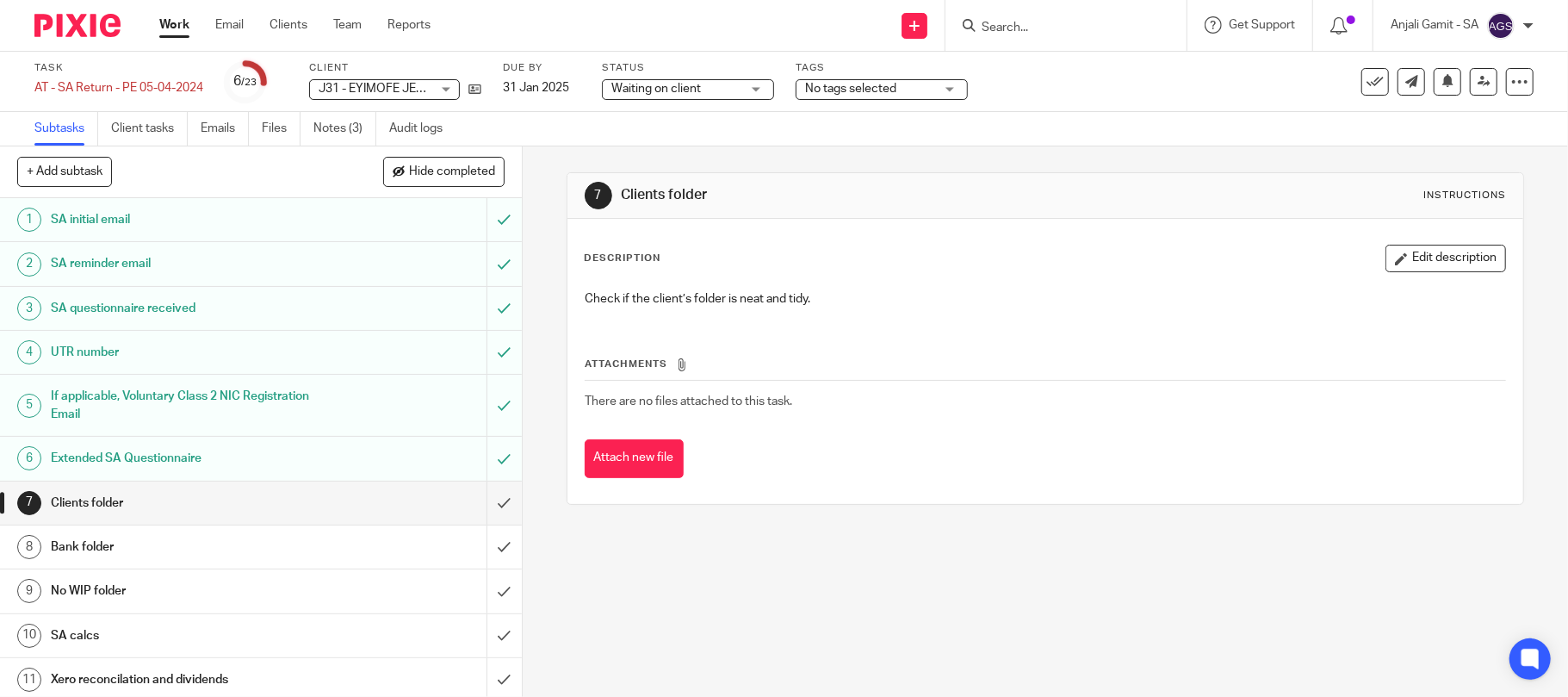 click on "Extended SA Questionnaire" at bounding box center (190, 458) 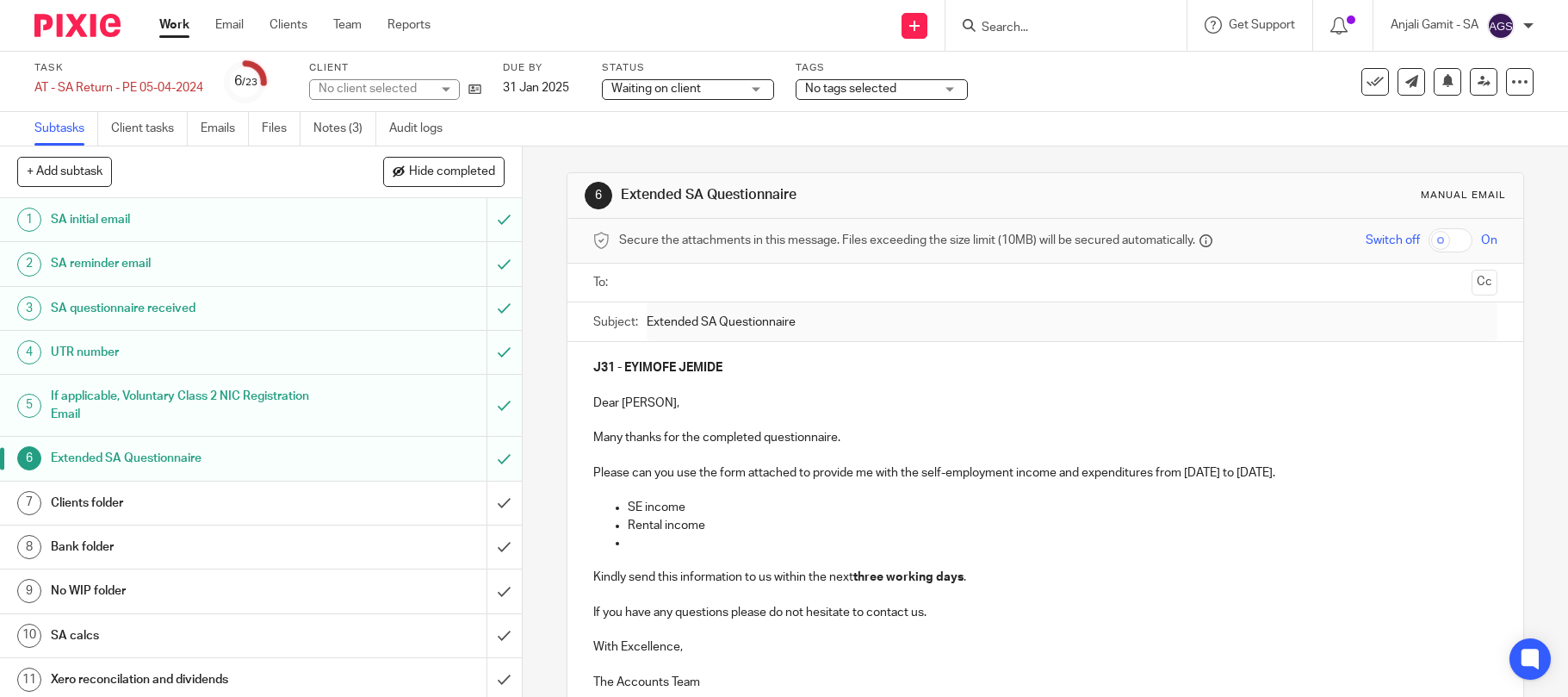 scroll, scrollTop: 0, scrollLeft: 0, axis: both 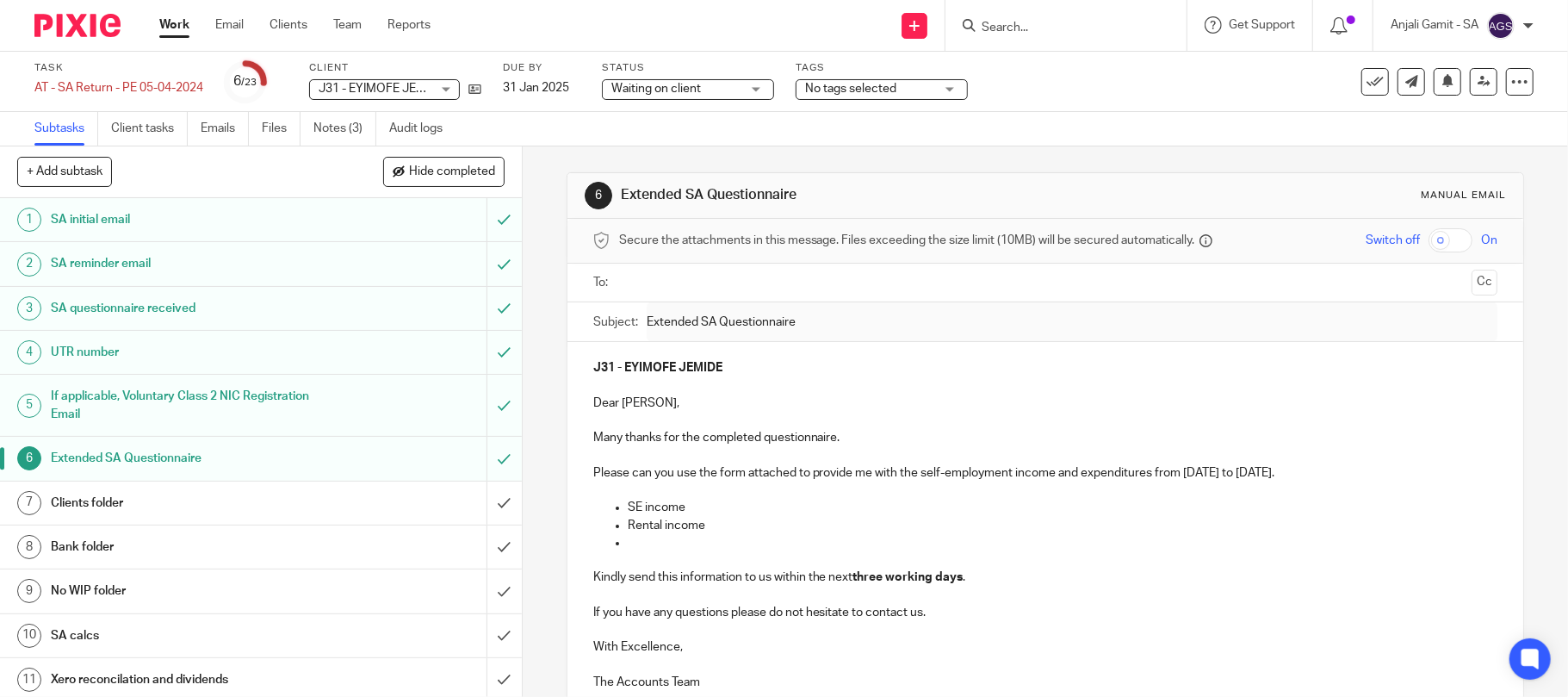 click at bounding box center (1045, 283) 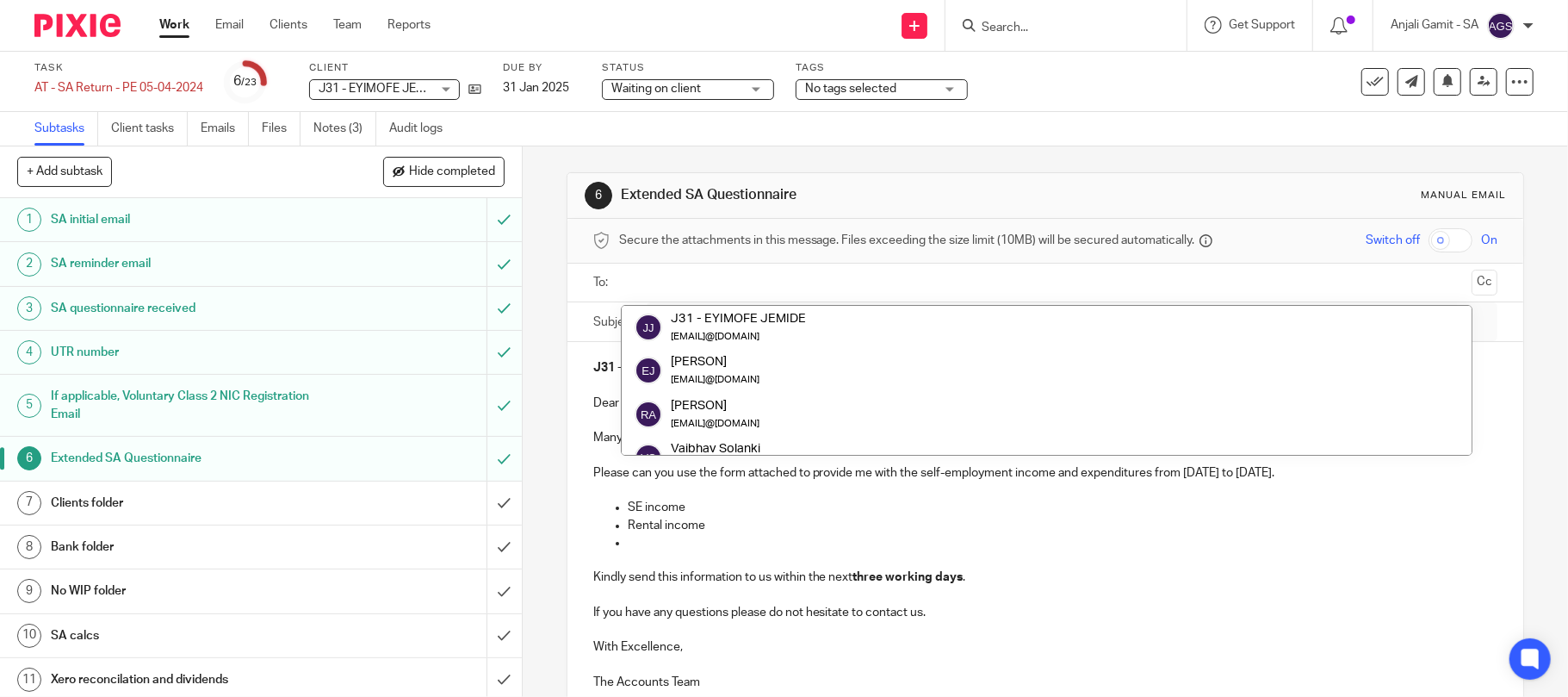 scroll, scrollTop: 87, scrollLeft: 0, axis: vertical 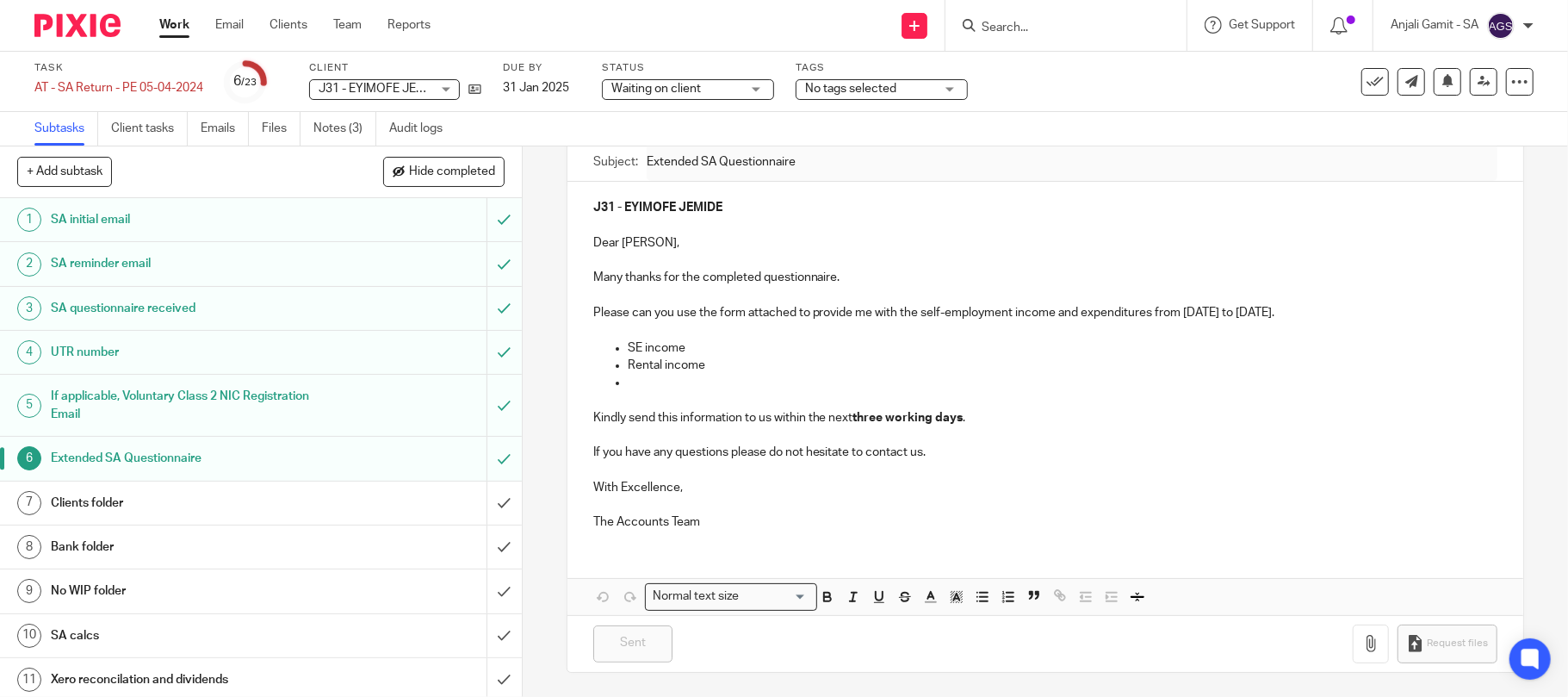 click on "6
Extended SA Questionnaire
Manual email
Secure the attachments in this message. Files exceeding the size limit (10MB) will be secured automatically.
Switch off     On     To:
Bobo Lee
Bobo Lee
Cc
Subject:     Extended SA Questionnaire     J31 - EYIMOFE JEMIDE Dear Eyimofe,   Many thanks for the completed questionnaire.   Please can you use the form attached to provide me with the self-employment income and expenditures from 06th April 2023 to 05th April 2024.    SE income Rental income Kindly send this information to us within the next  three working days .   If you have any questions please do not hesitate to contact us. With Excellence, The Accounts Team           Attachments
Normal text size
Loading..." at bounding box center (1045, 421) 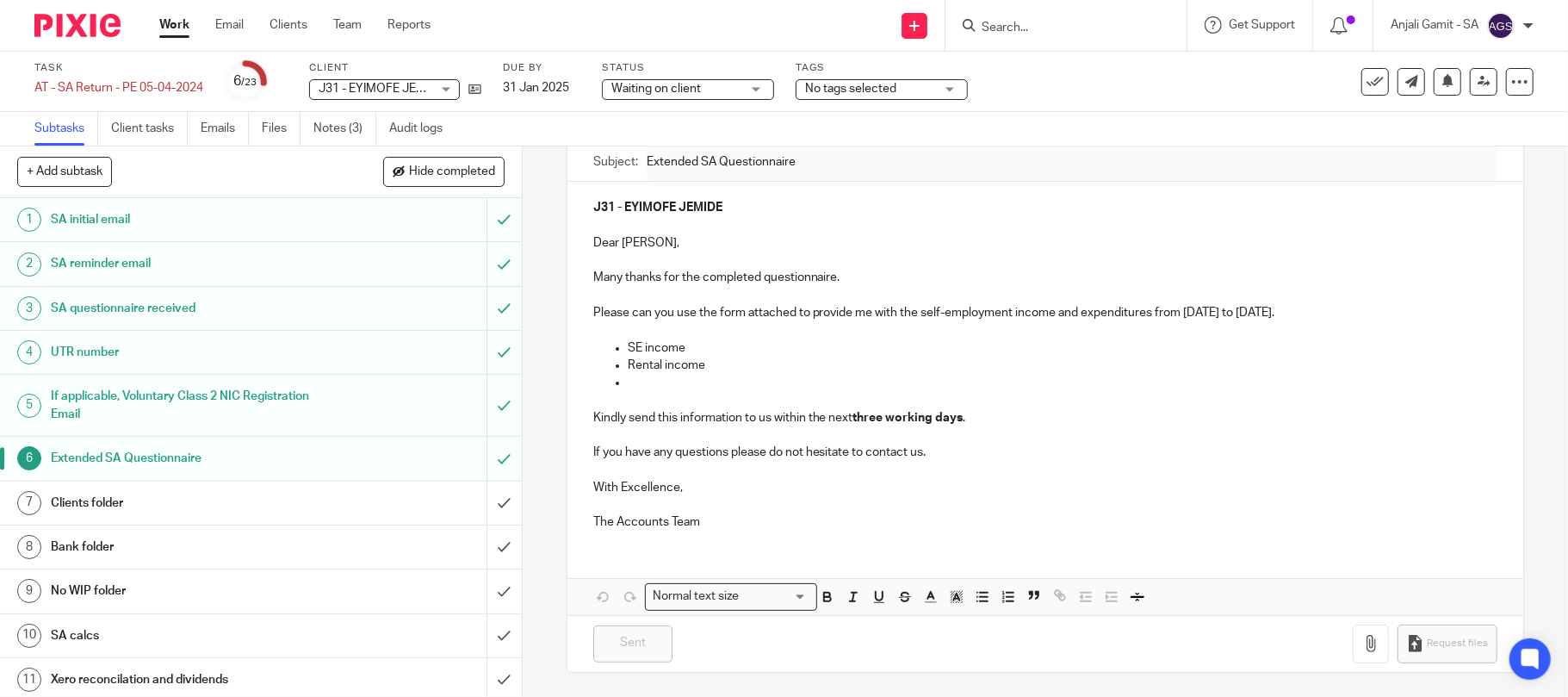 drag, startPoint x: 1280, startPoint y: 742, endPoint x: 0, endPoint y: 207, distance: 1387.3085 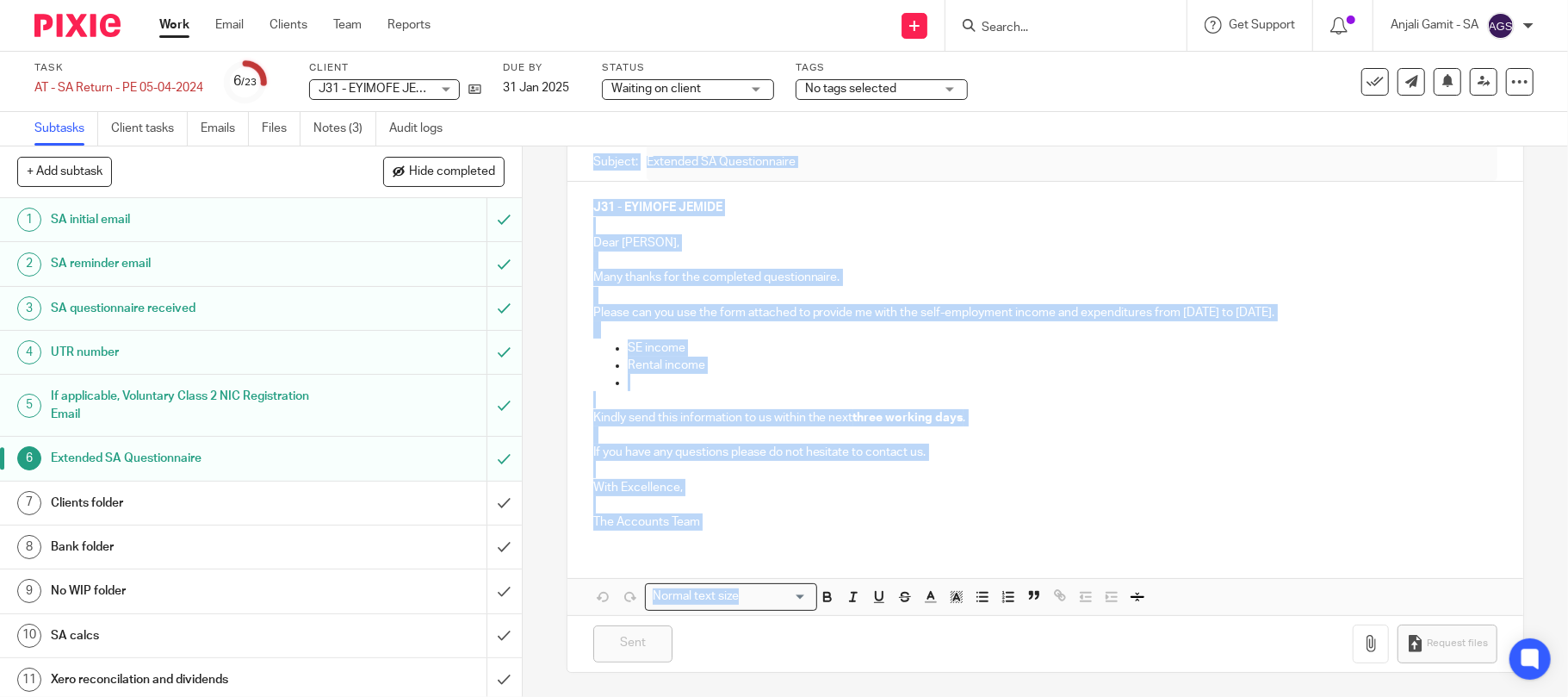 click on "The Accounts Team" at bounding box center (1045, 522) 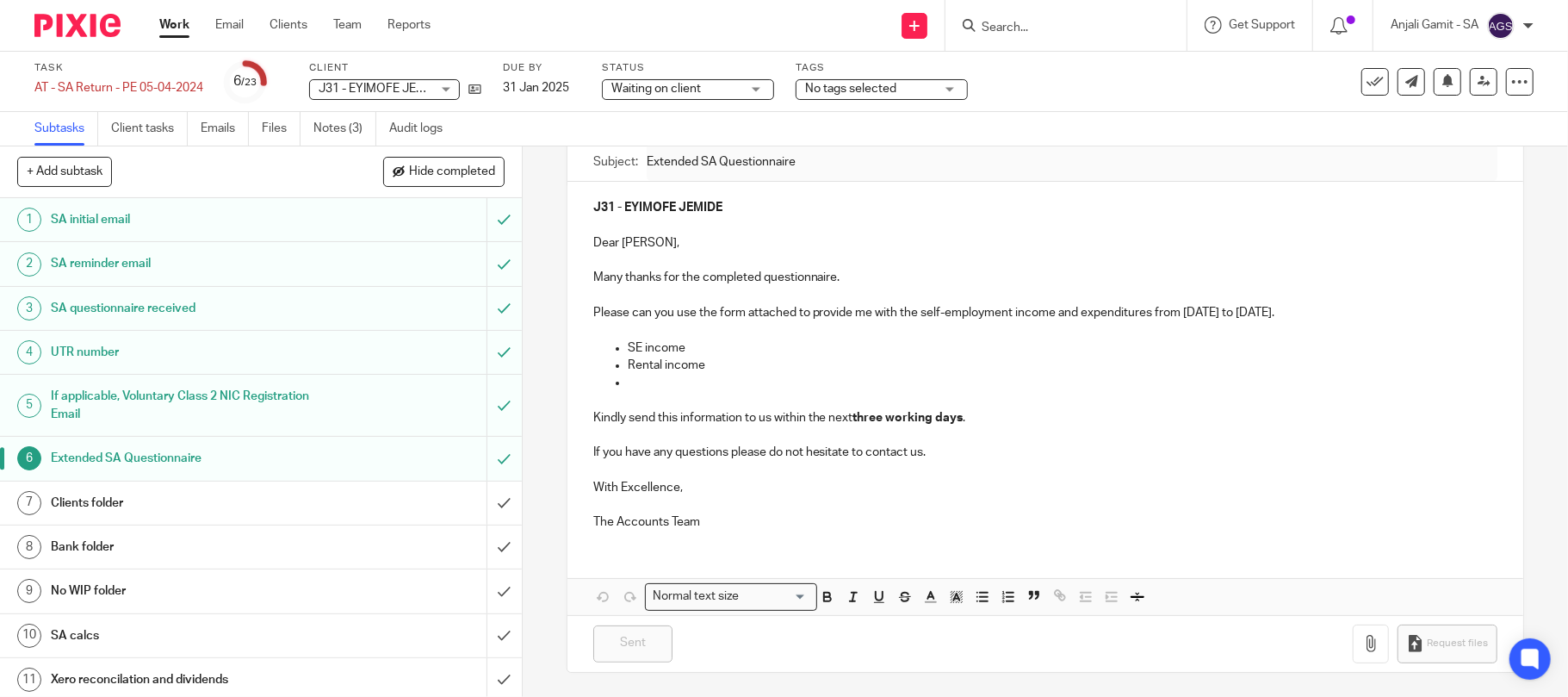 click on "SA questionnaire received" at bounding box center (190, 308) 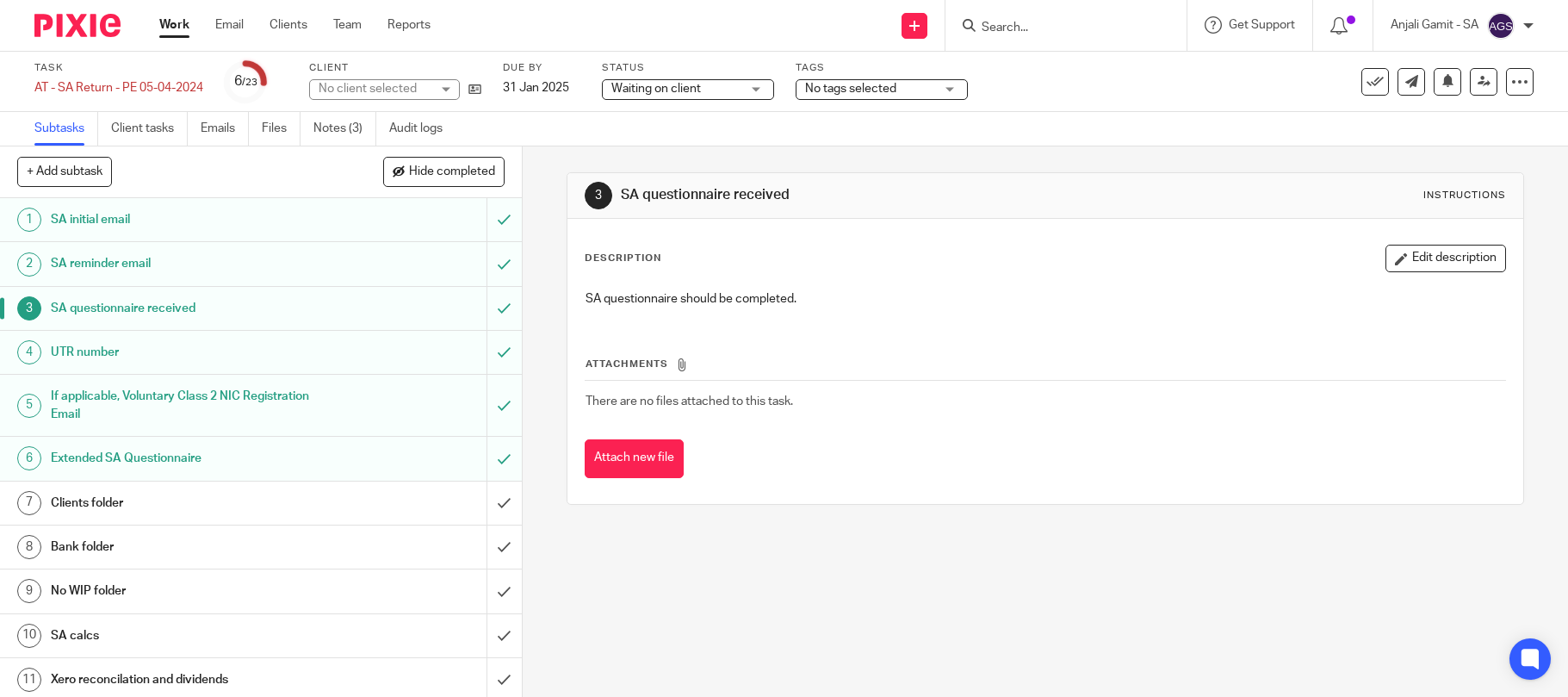 scroll, scrollTop: 0, scrollLeft: 0, axis: both 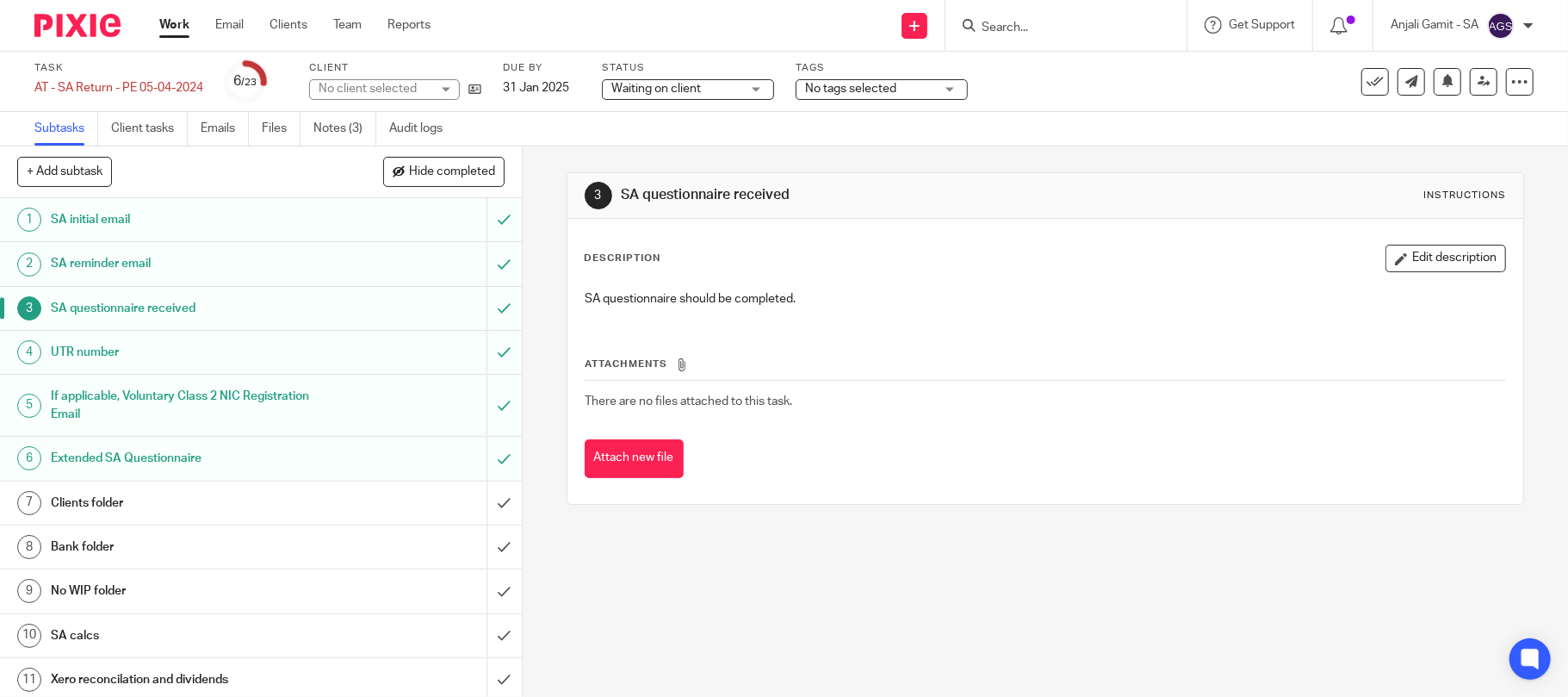 click on "Extended SA Questionnaire" at bounding box center (190, 458) 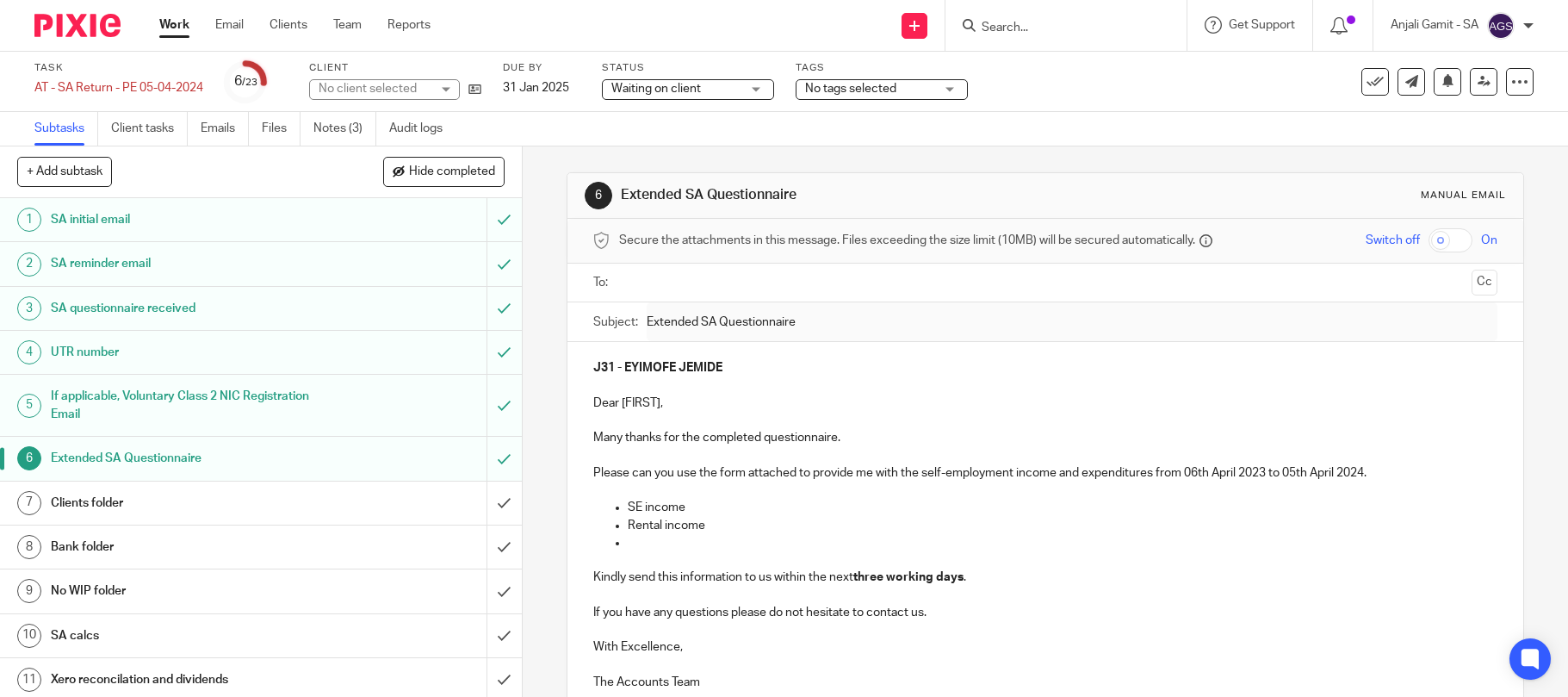 scroll, scrollTop: 0, scrollLeft: 0, axis: both 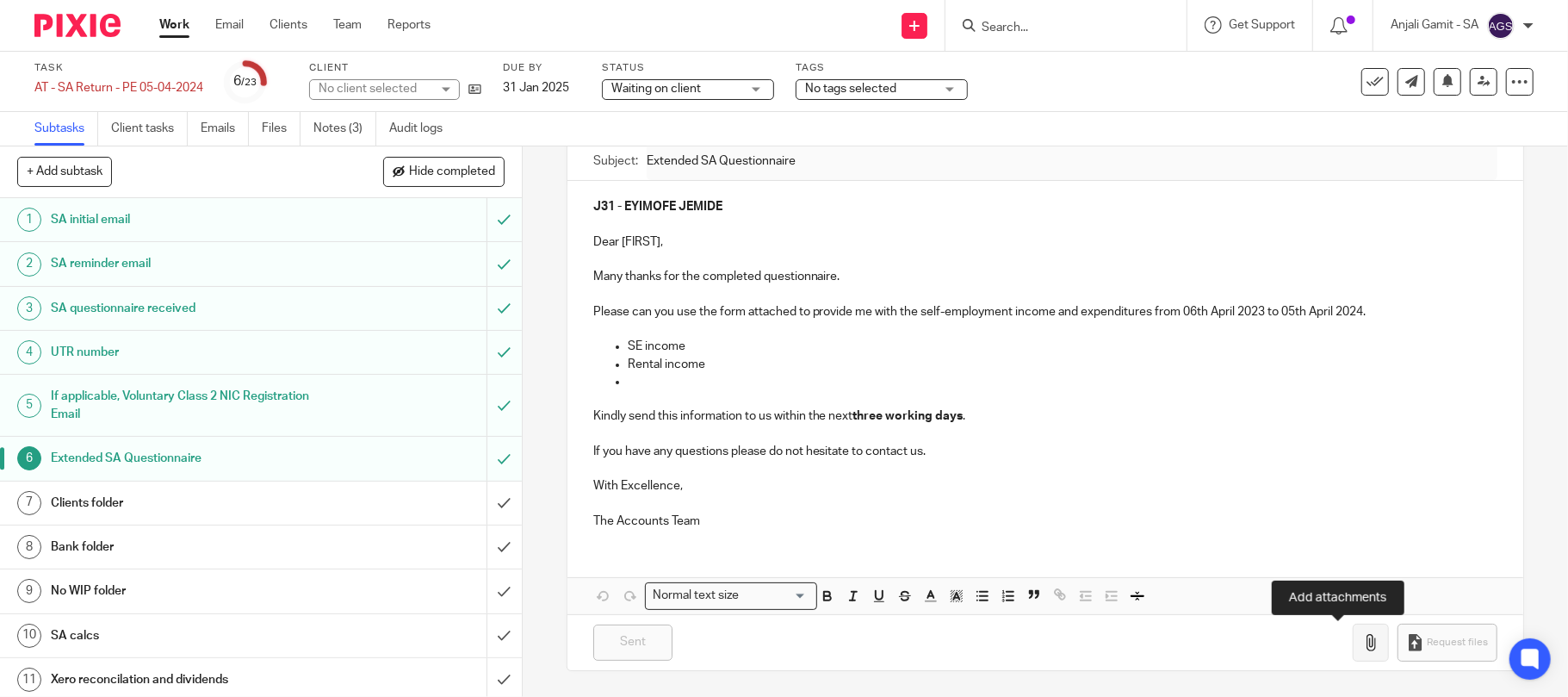 click at bounding box center (1371, 643) 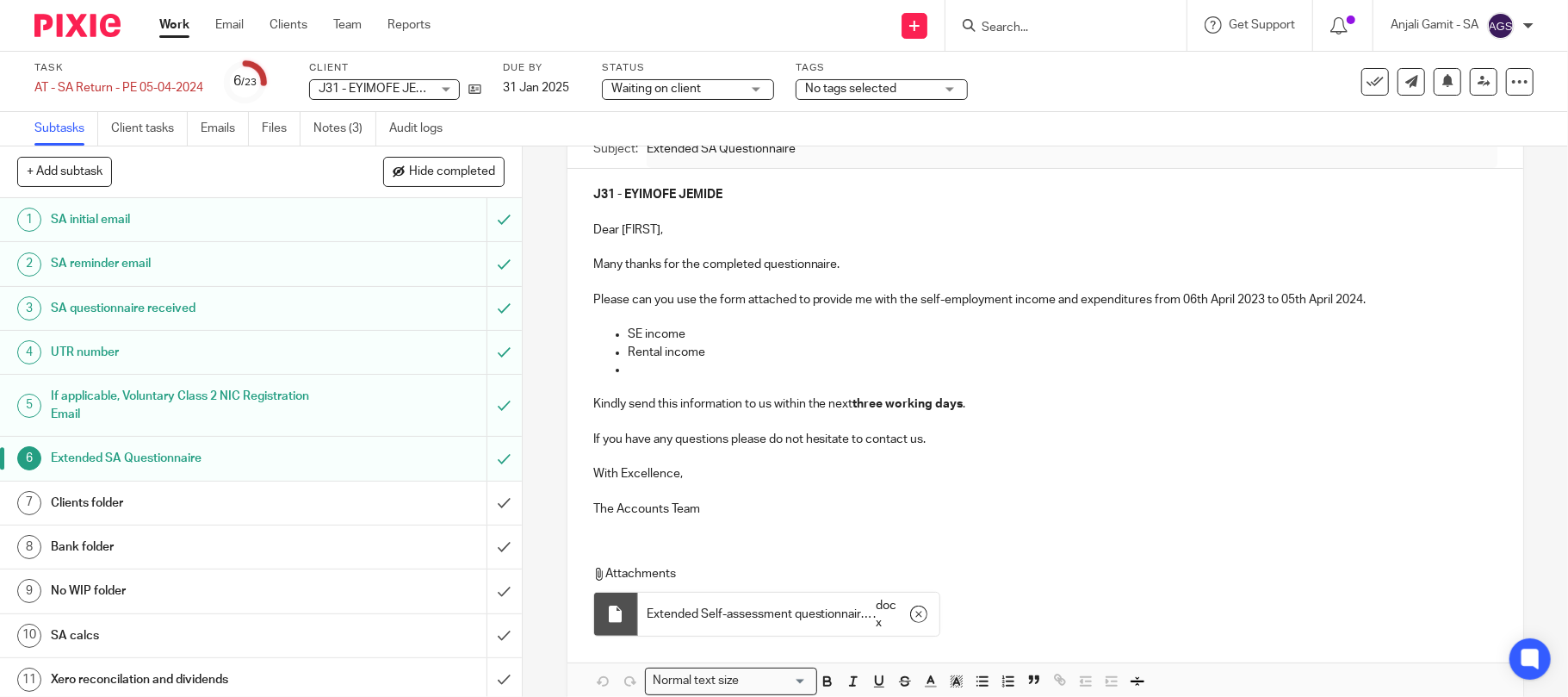 scroll, scrollTop: 0, scrollLeft: 0, axis: both 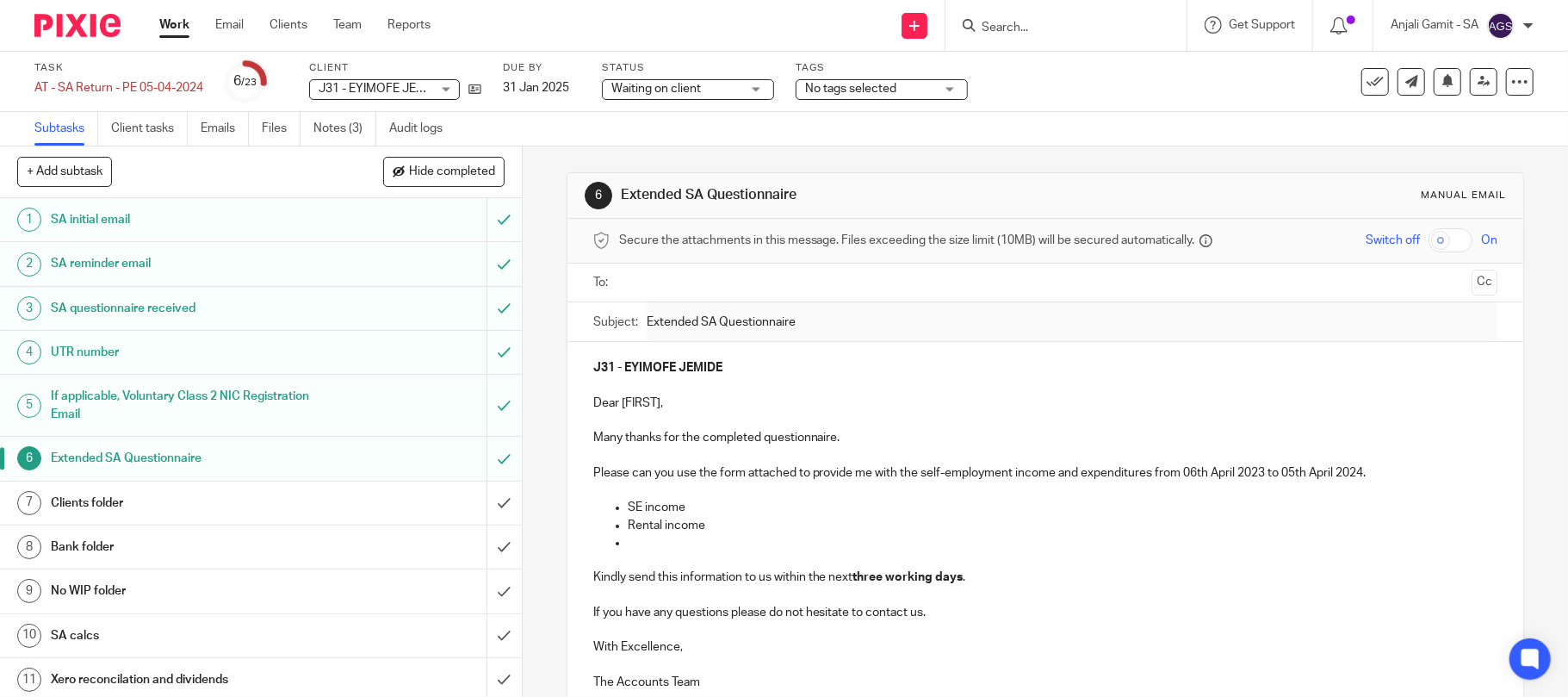click at bounding box center (1045, 283) 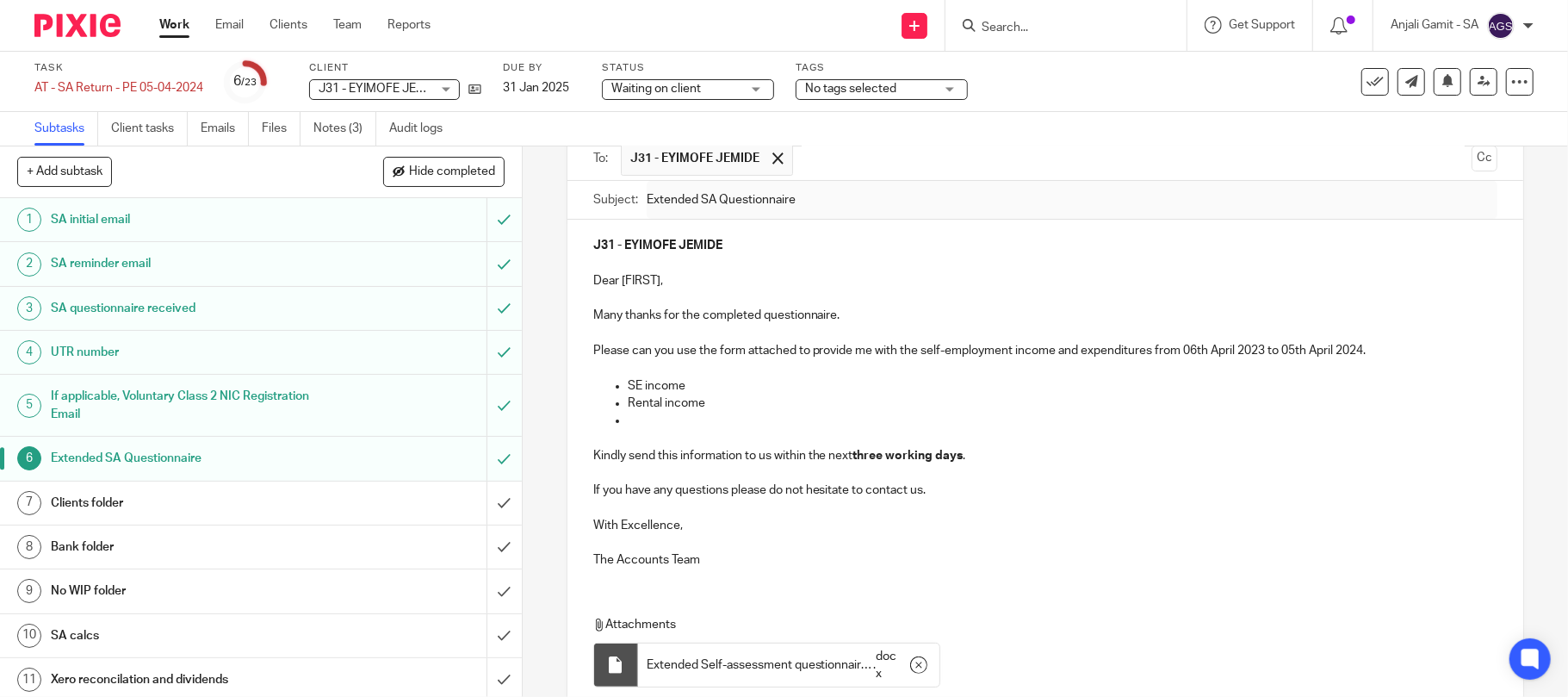 scroll, scrollTop: 266, scrollLeft: 0, axis: vertical 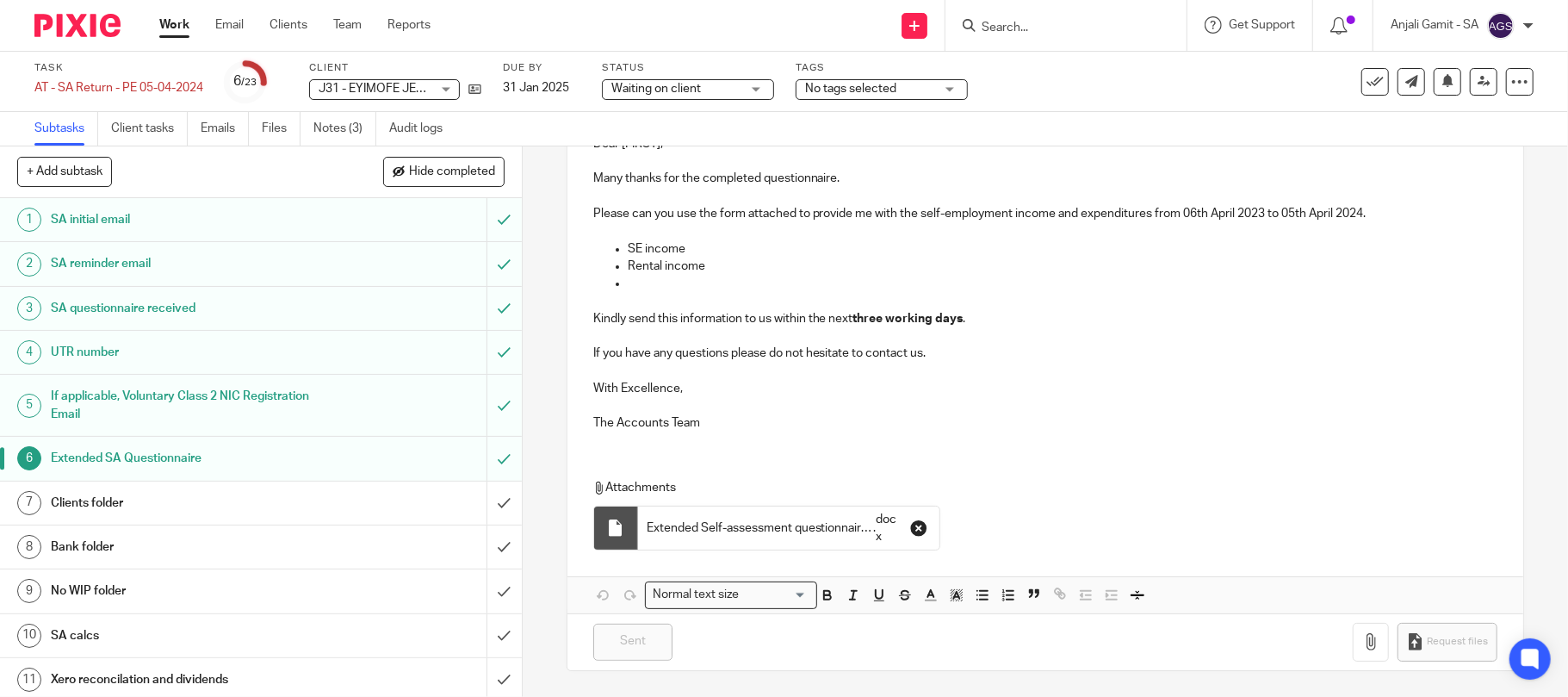 click at bounding box center (919, 528) 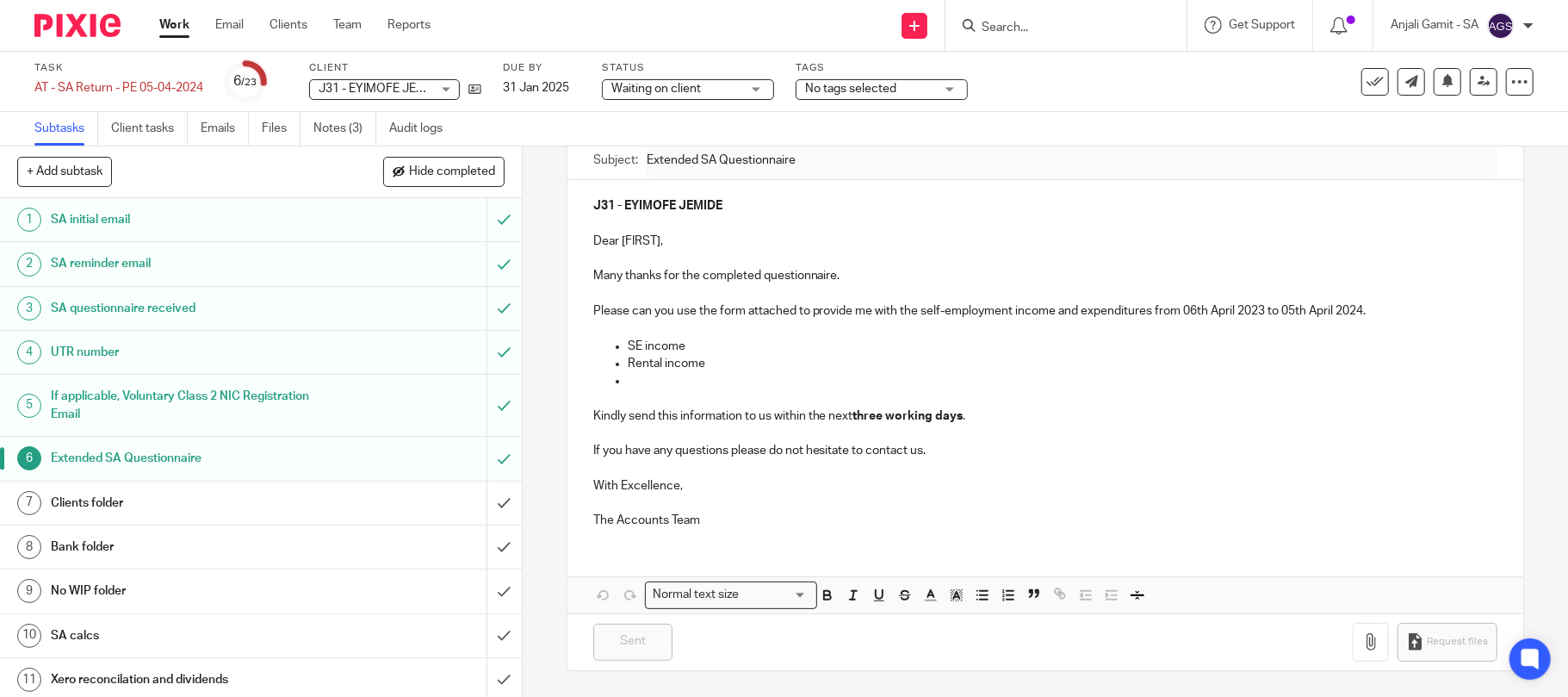 scroll, scrollTop: 0, scrollLeft: 0, axis: both 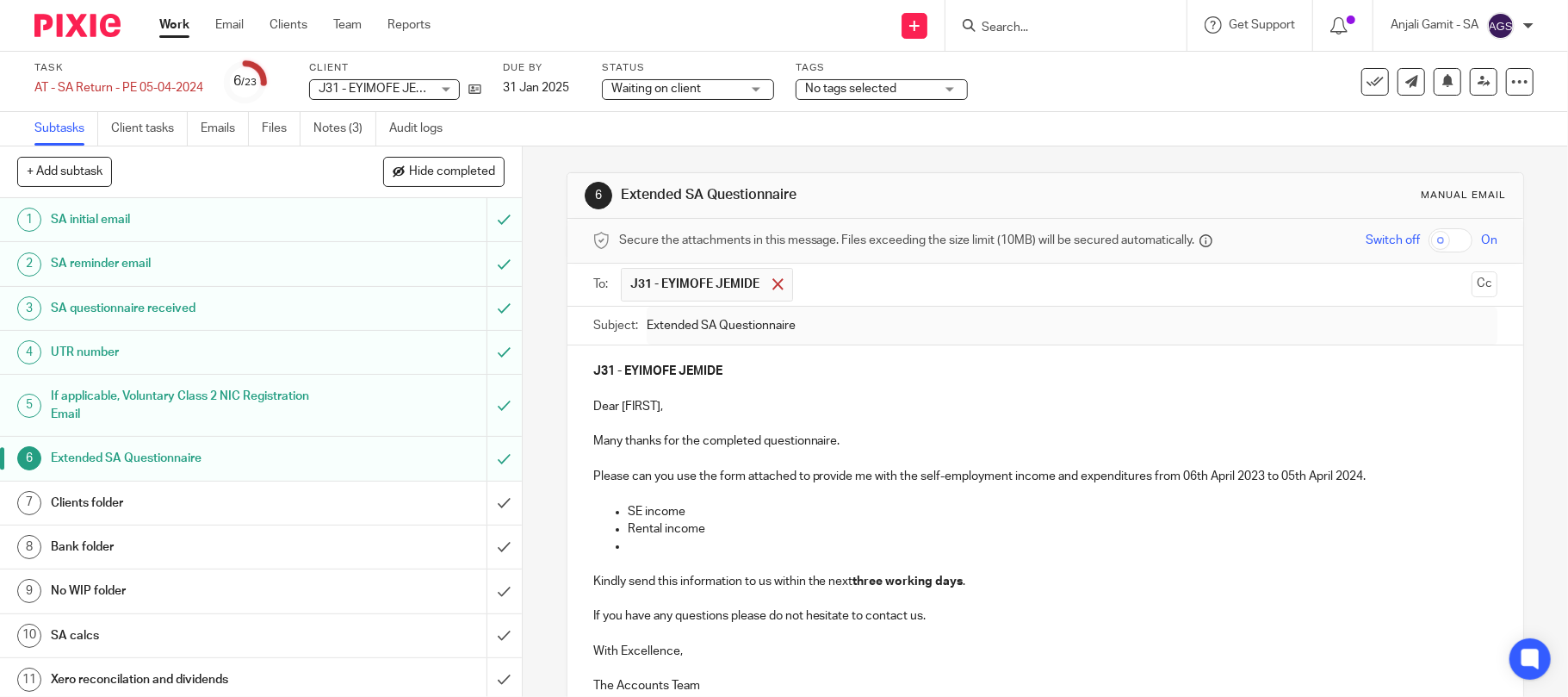 click at bounding box center (778, 283) 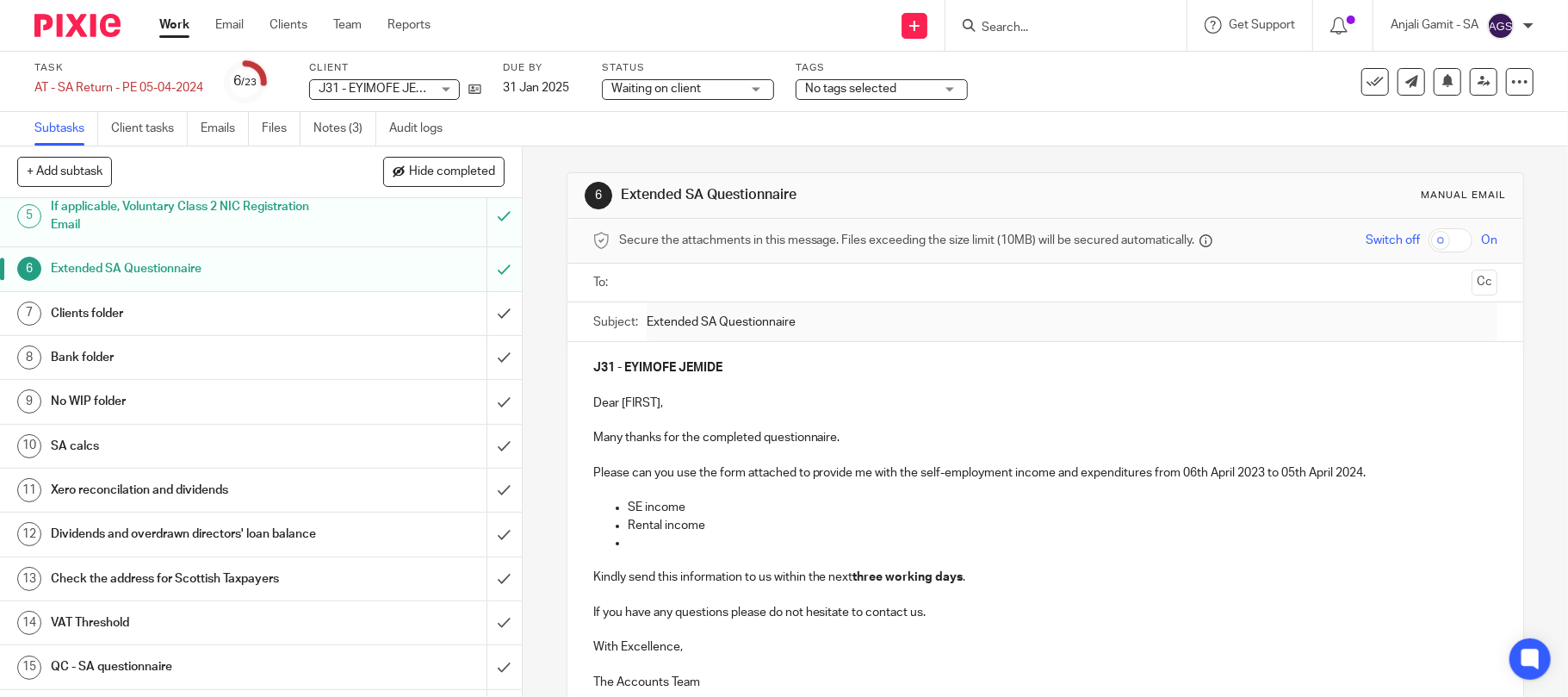 scroll, scrollTop: 229, scrollLeft: 0, axis: vertical 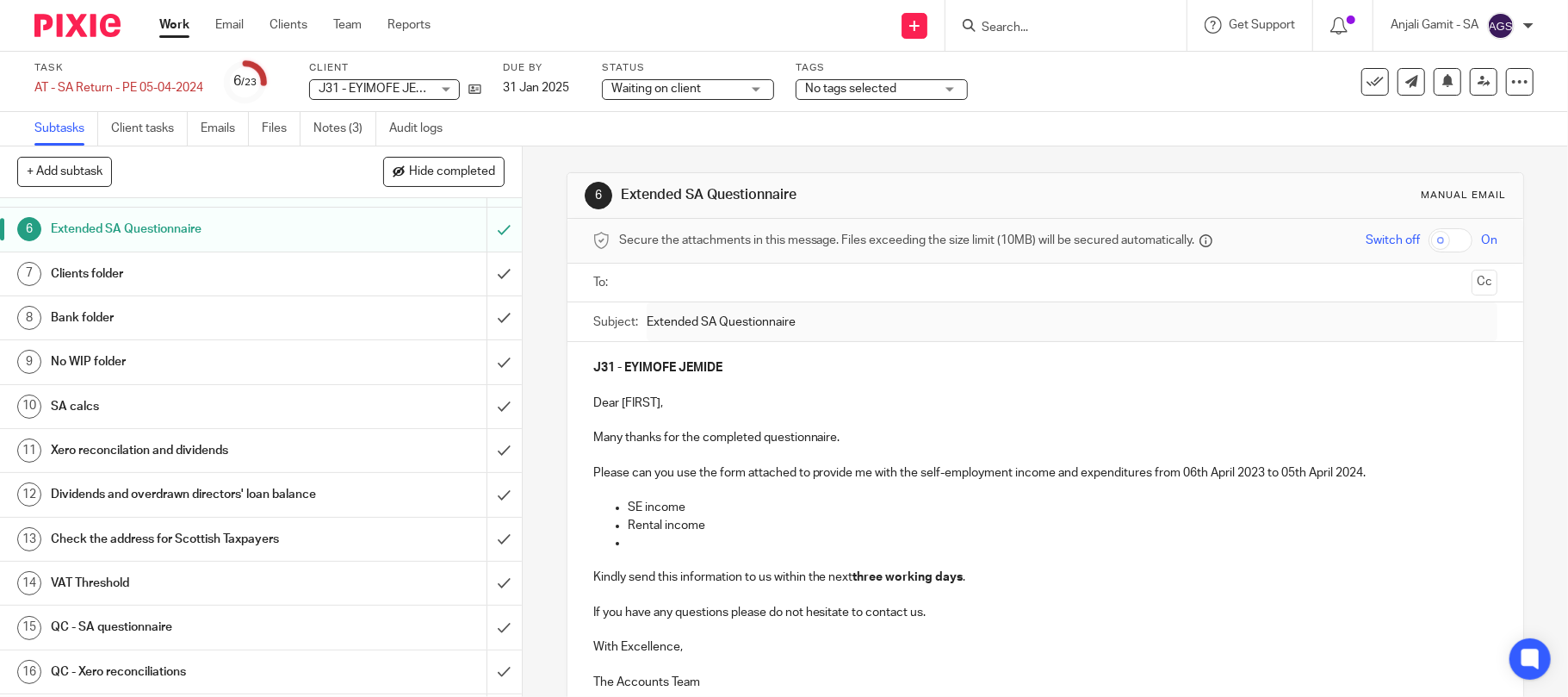 click at bounding box center (1057, 28) 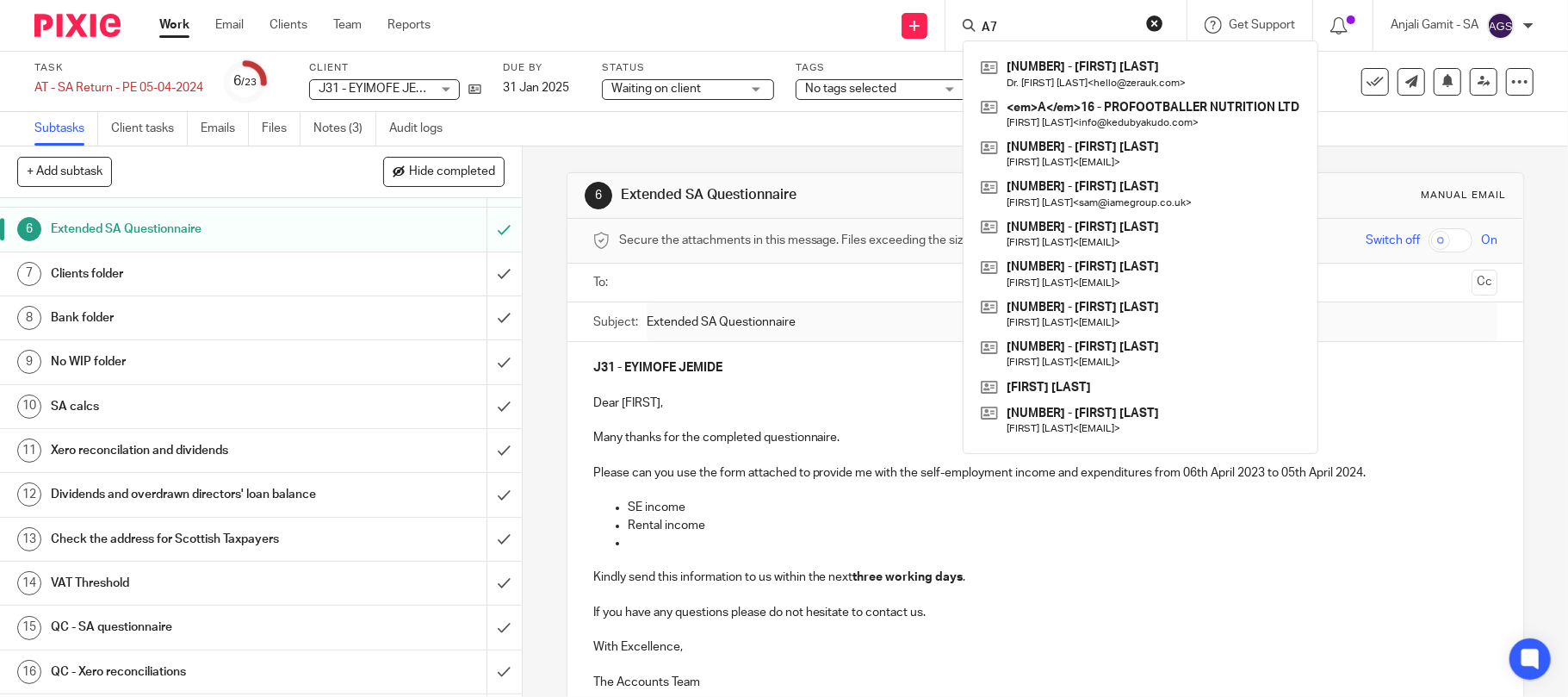 type on "A7" 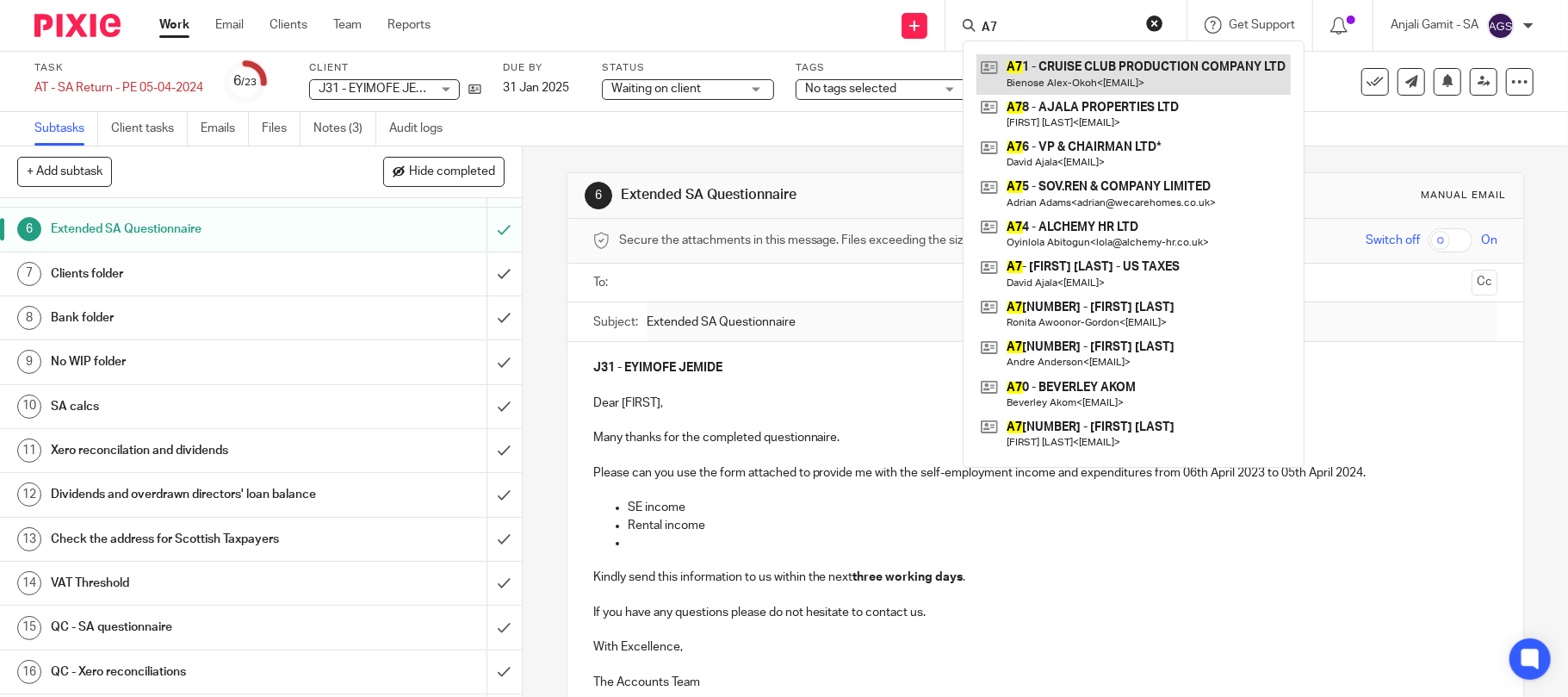 click at bounding box center [1133, 74] 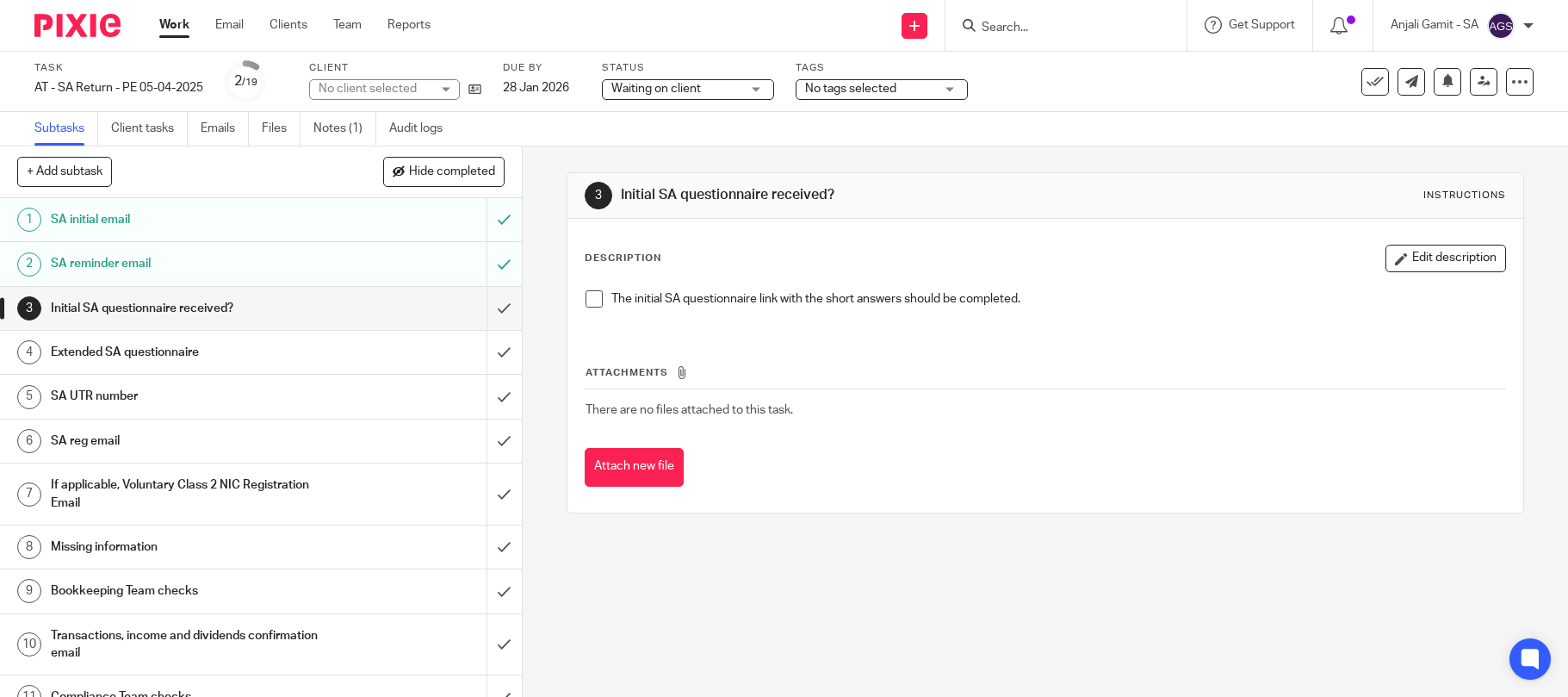 scroll, scrollTop: 0, scrollLeft: 0, axis: both 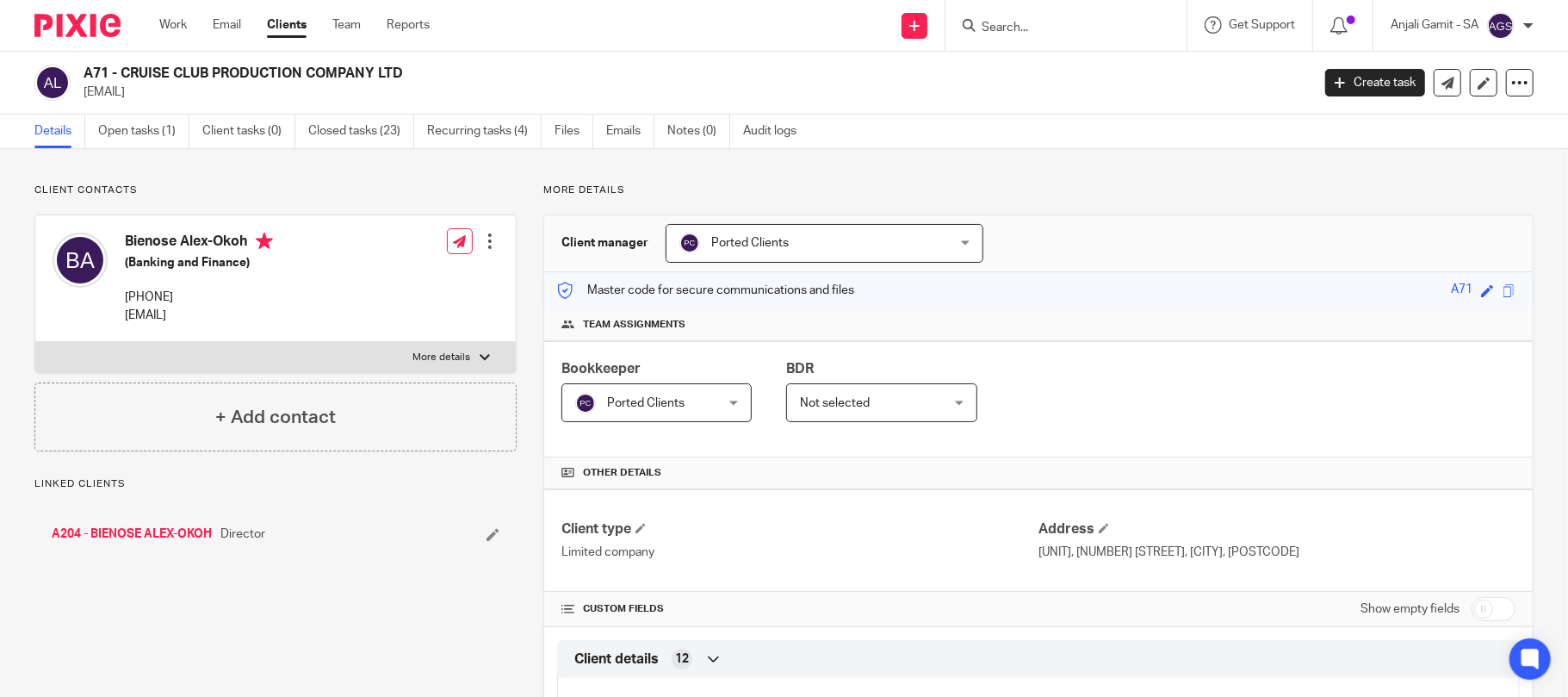click at bounding box center [1057, 28] 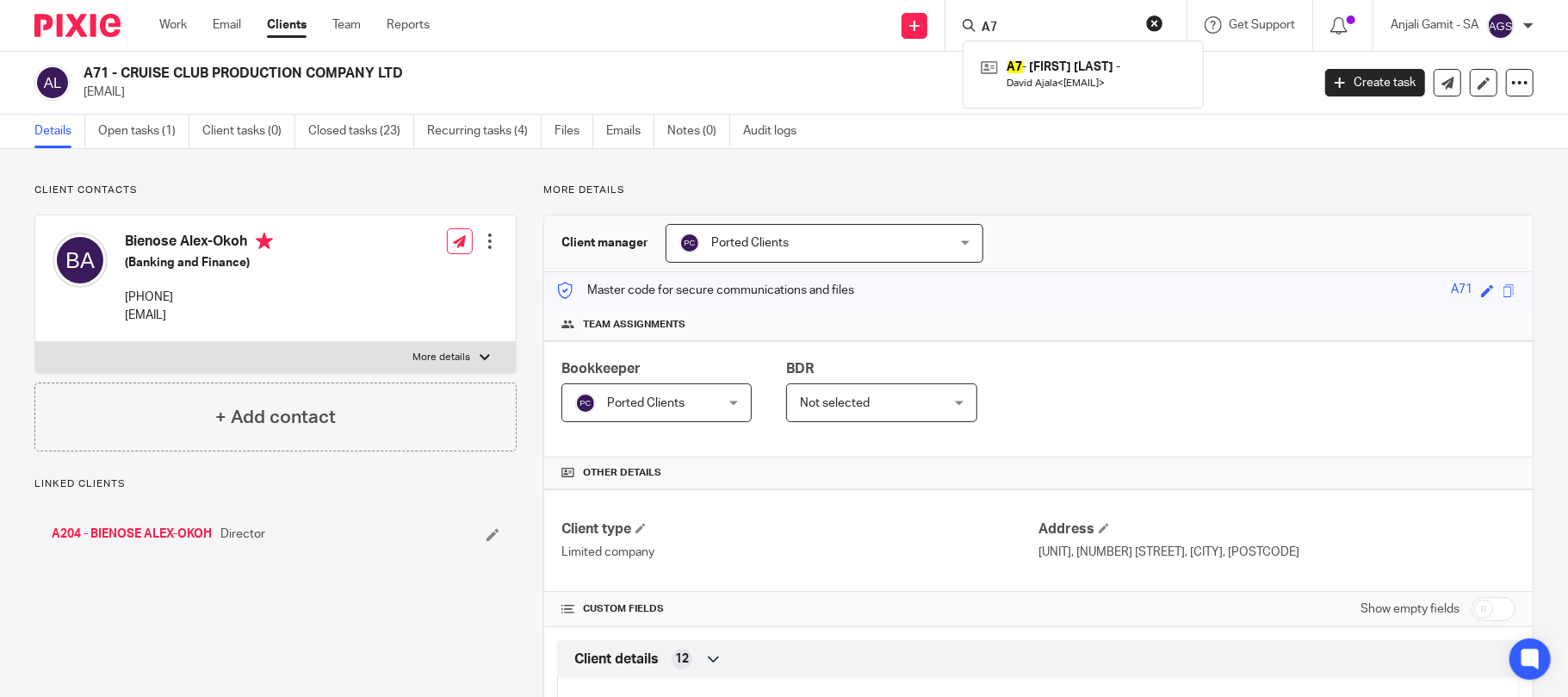 type on "A7" 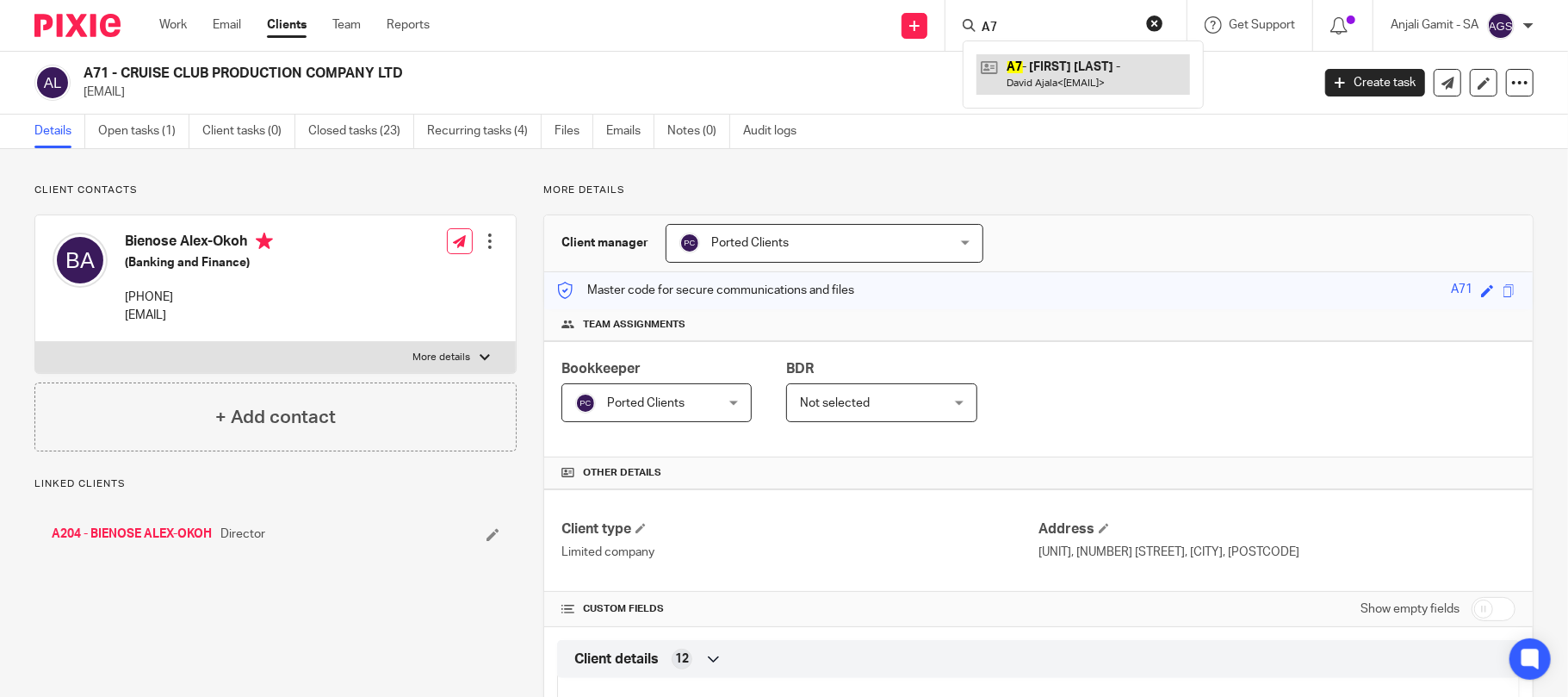 click at bounding box center (1083, 74) 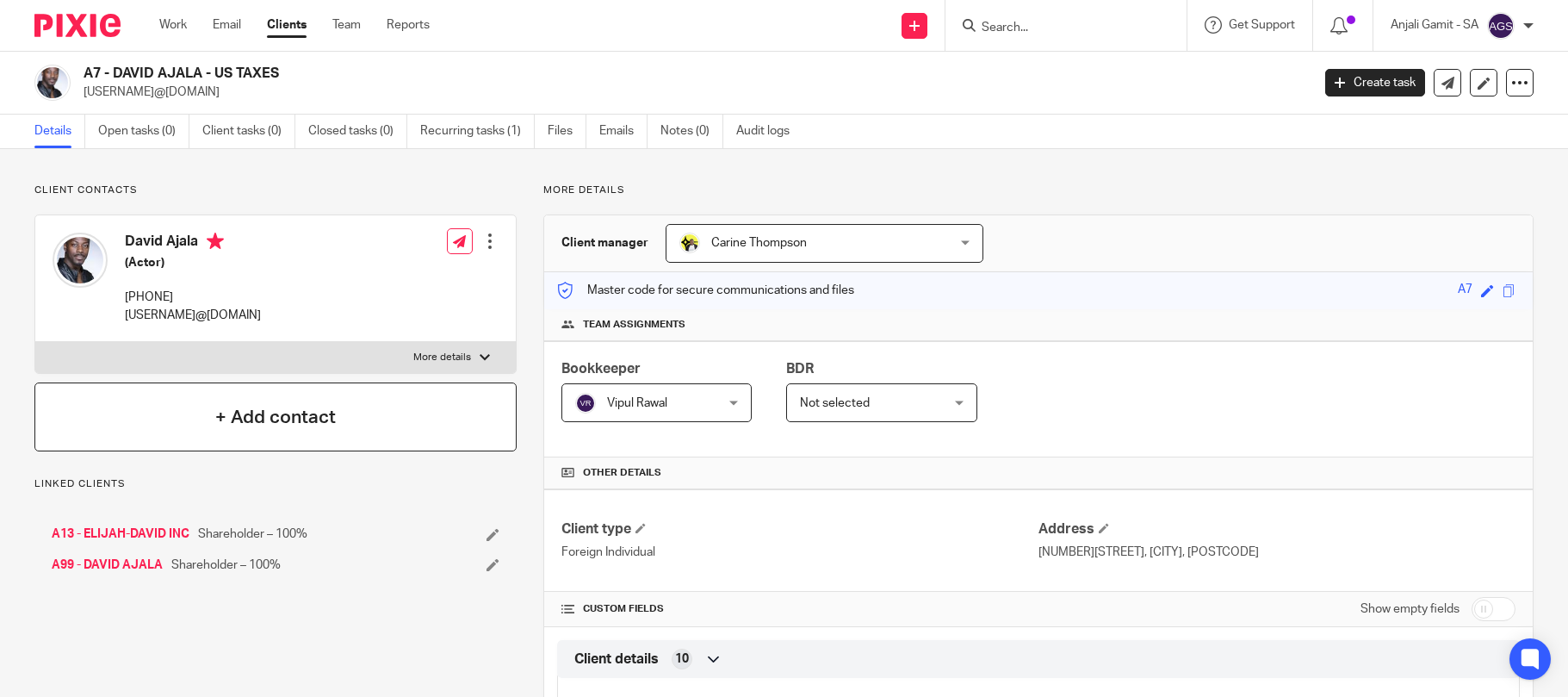 scroll, scrollTop: 0, scrollLeft: 0, axis: both 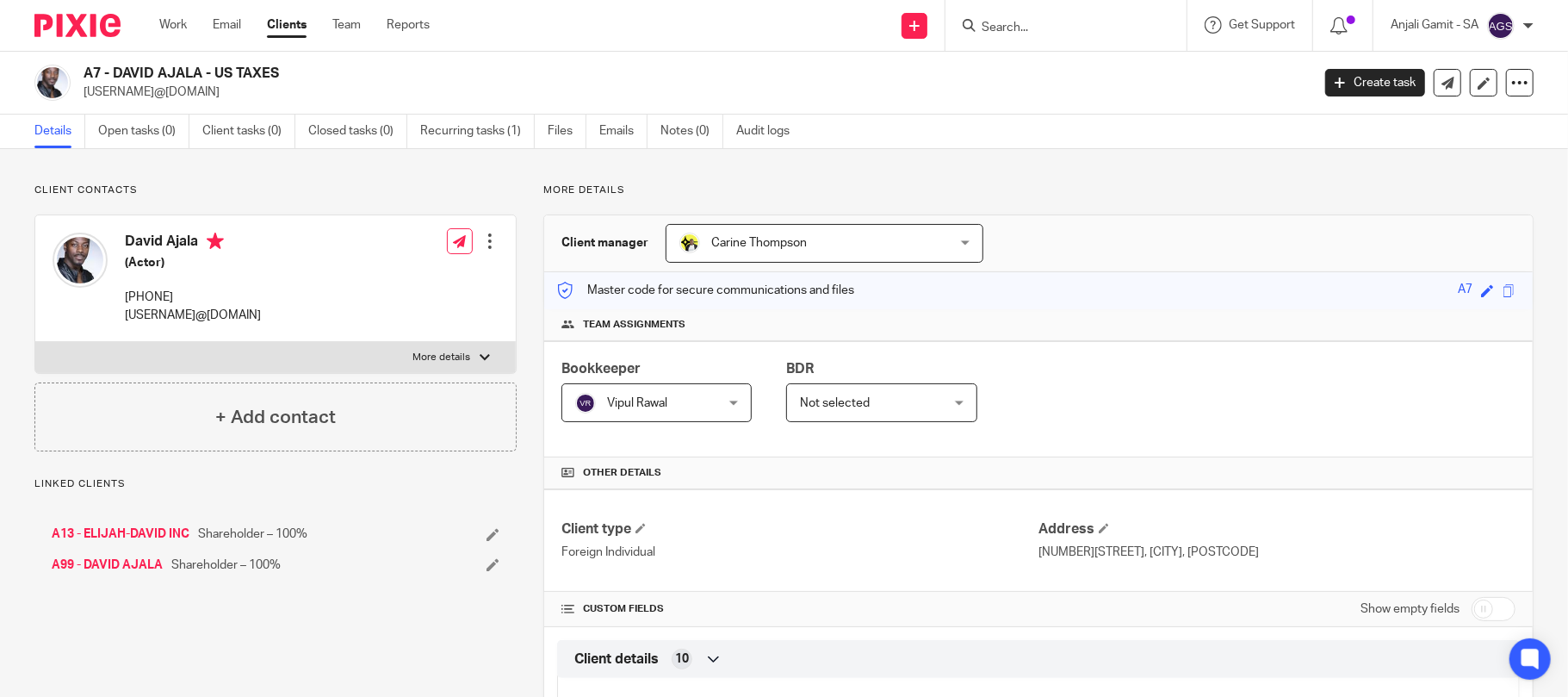 drag, startPoint x: 127, startPoint y: 241, endPoint x: 196, endPoint y: 249, distance: 69.46222 